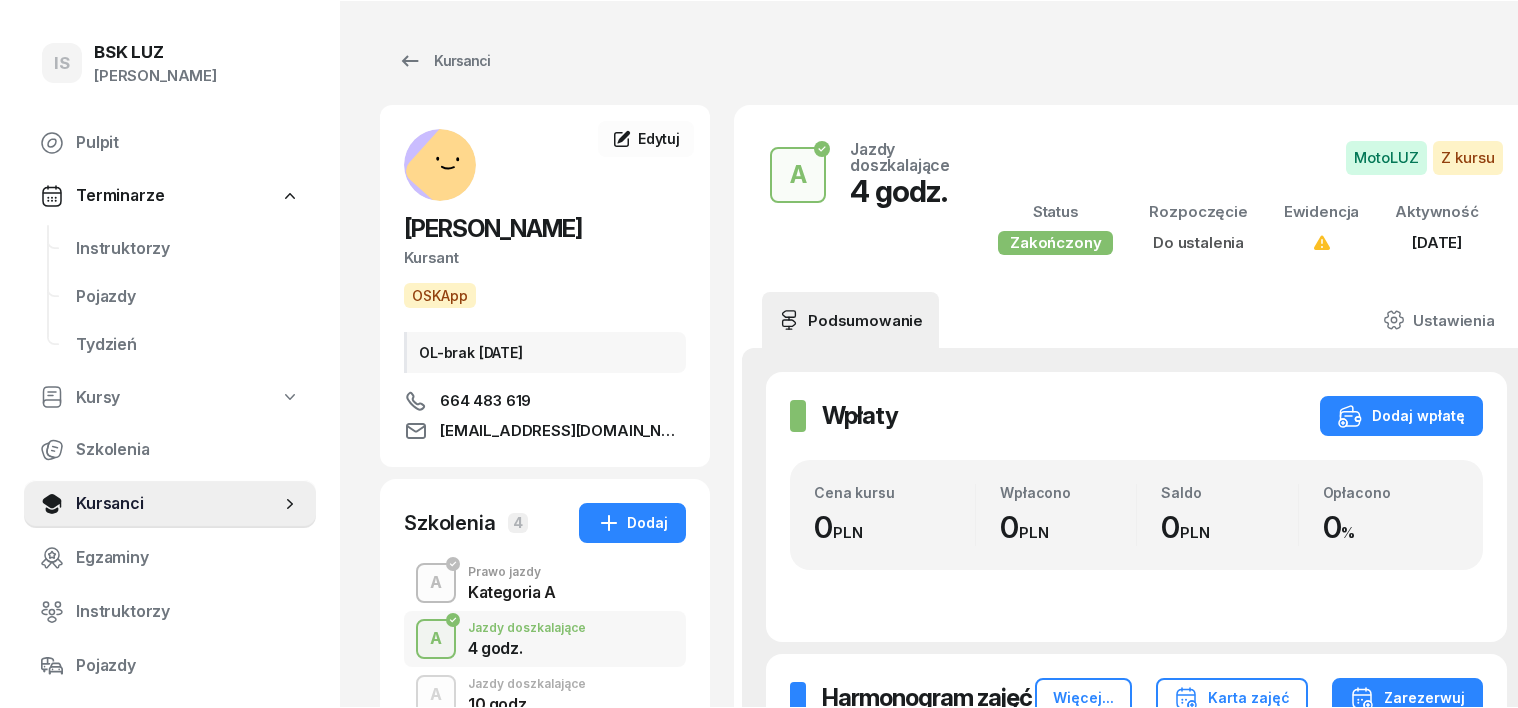 scroll, scrollTop: 0, scrollLeft: 0, axis: both 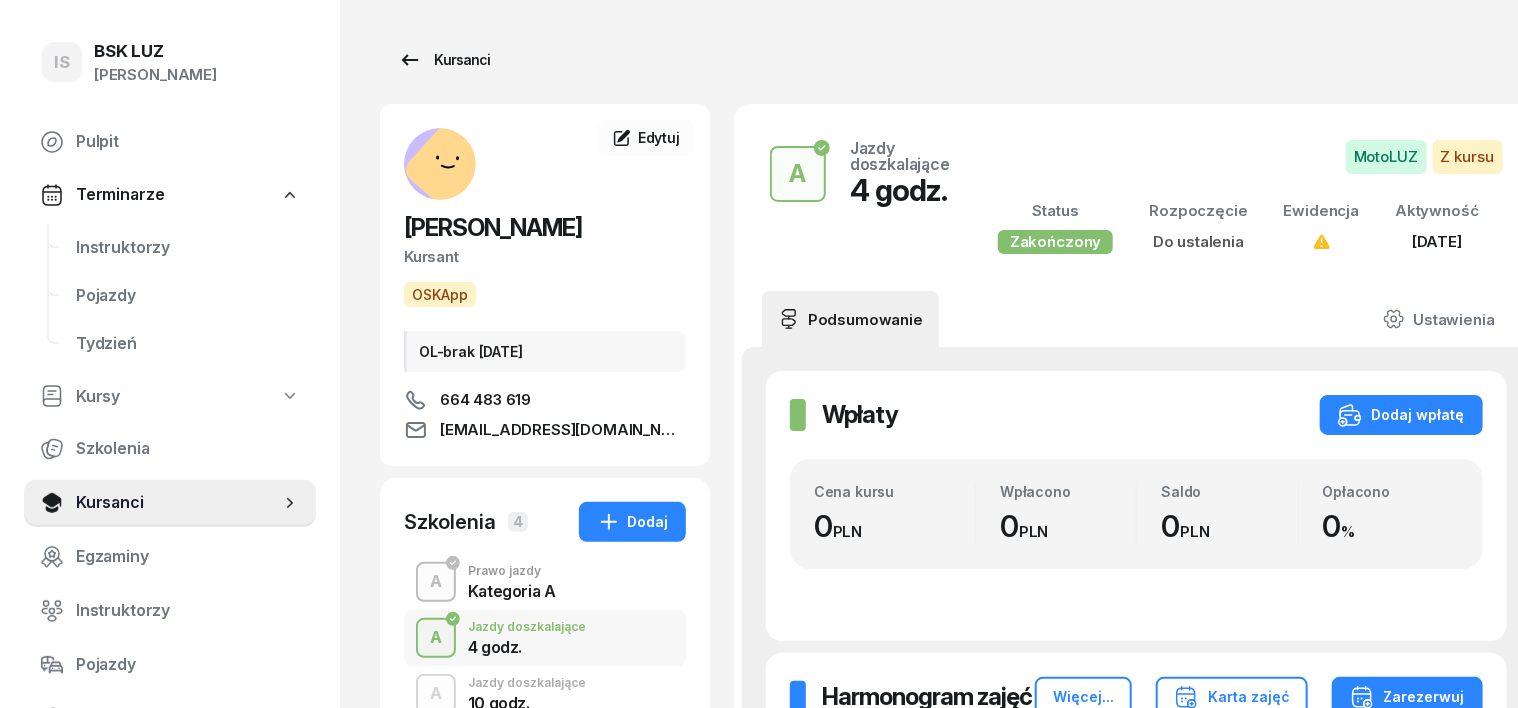 click on "Kursanci" at bounding box center (444, 60) 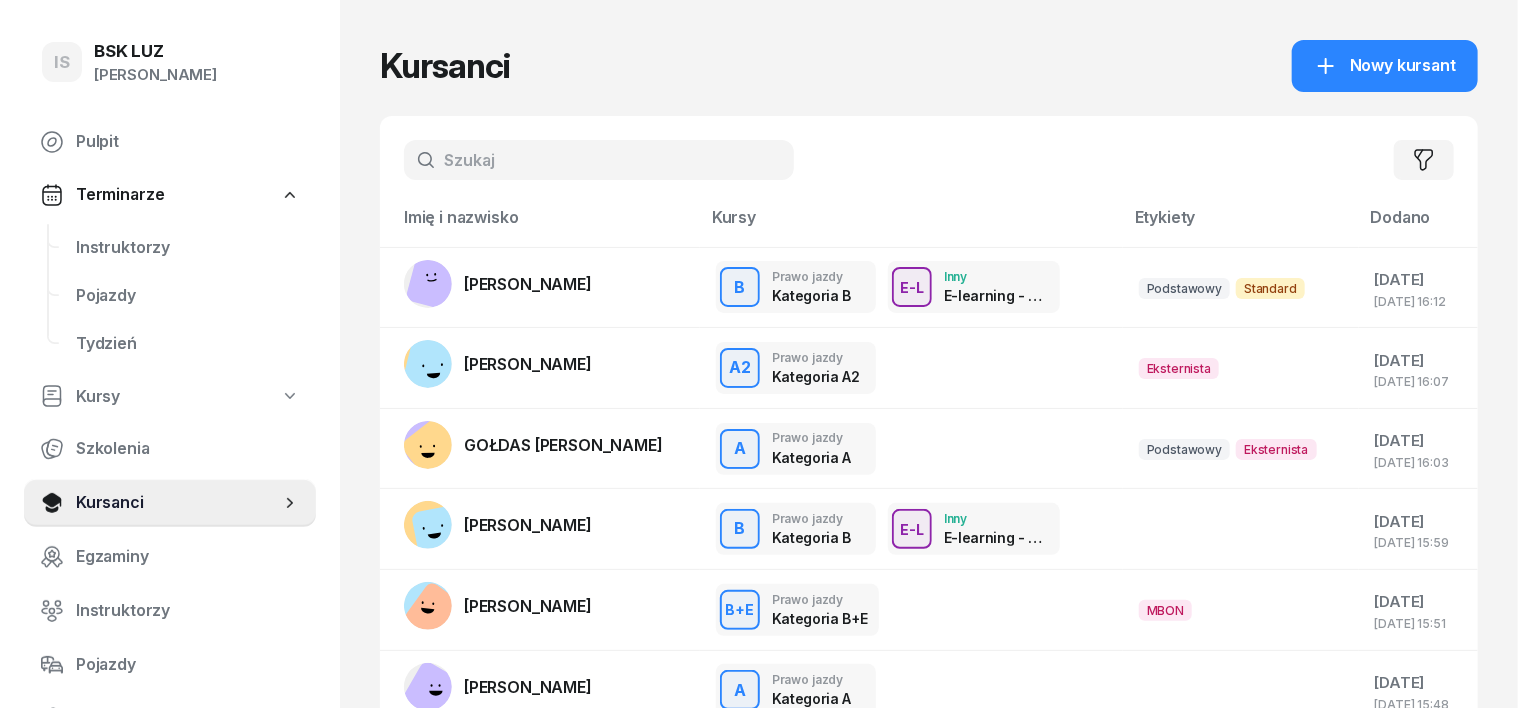 click at bounding box center (599, 160) 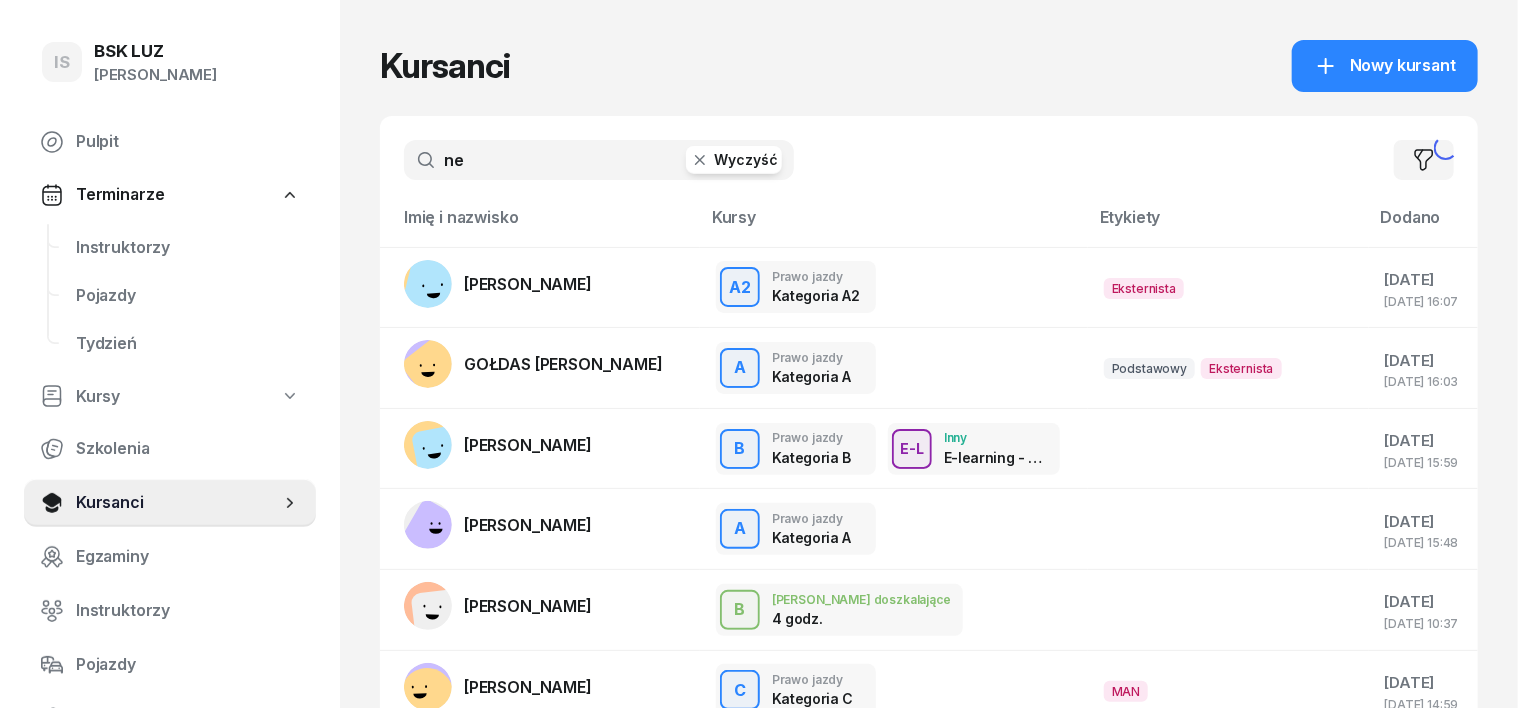 type on "ned" 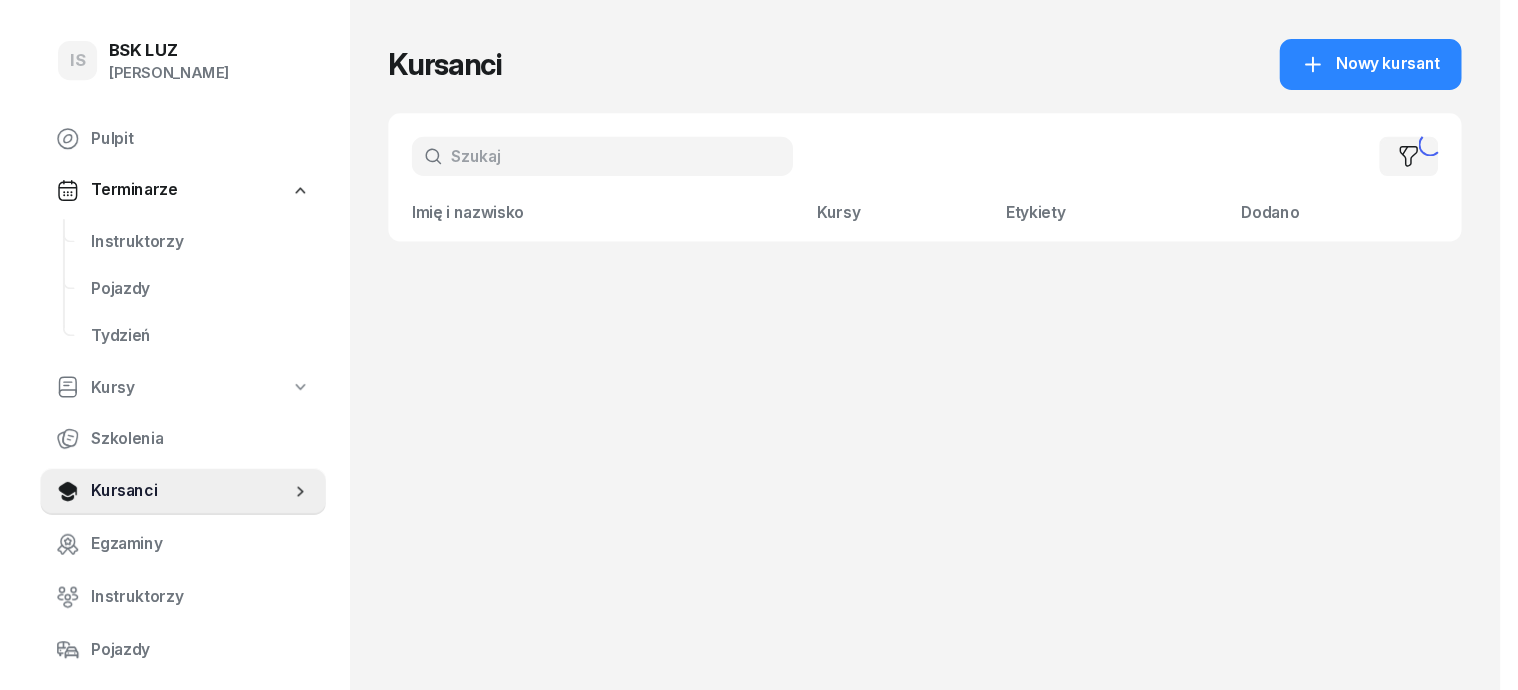 scroll, scrollTop: 0, scrollLeft: 0, axis: both 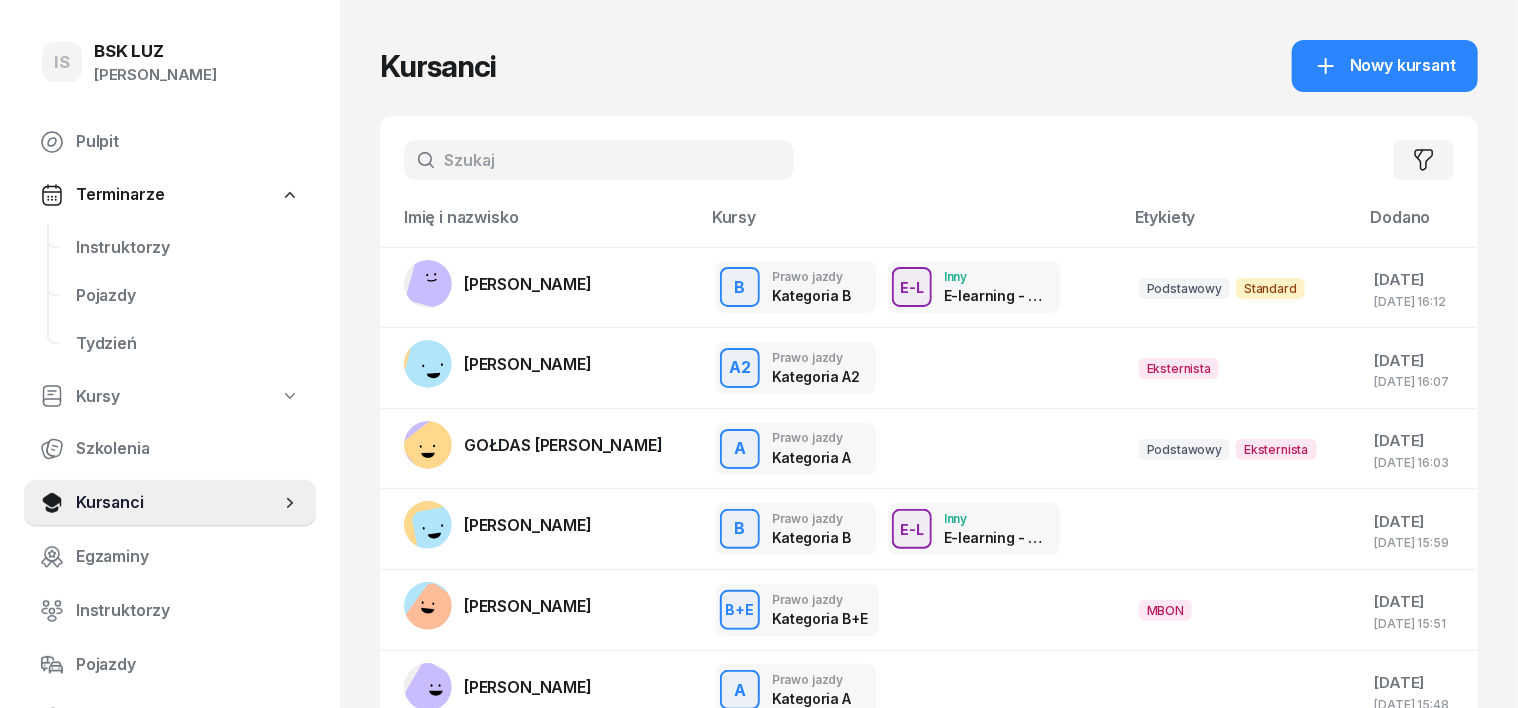 drag, startPoint x: 412, startPoint y: 158, endPoint x: 376, endPoint y: 164, distance: 36.496574 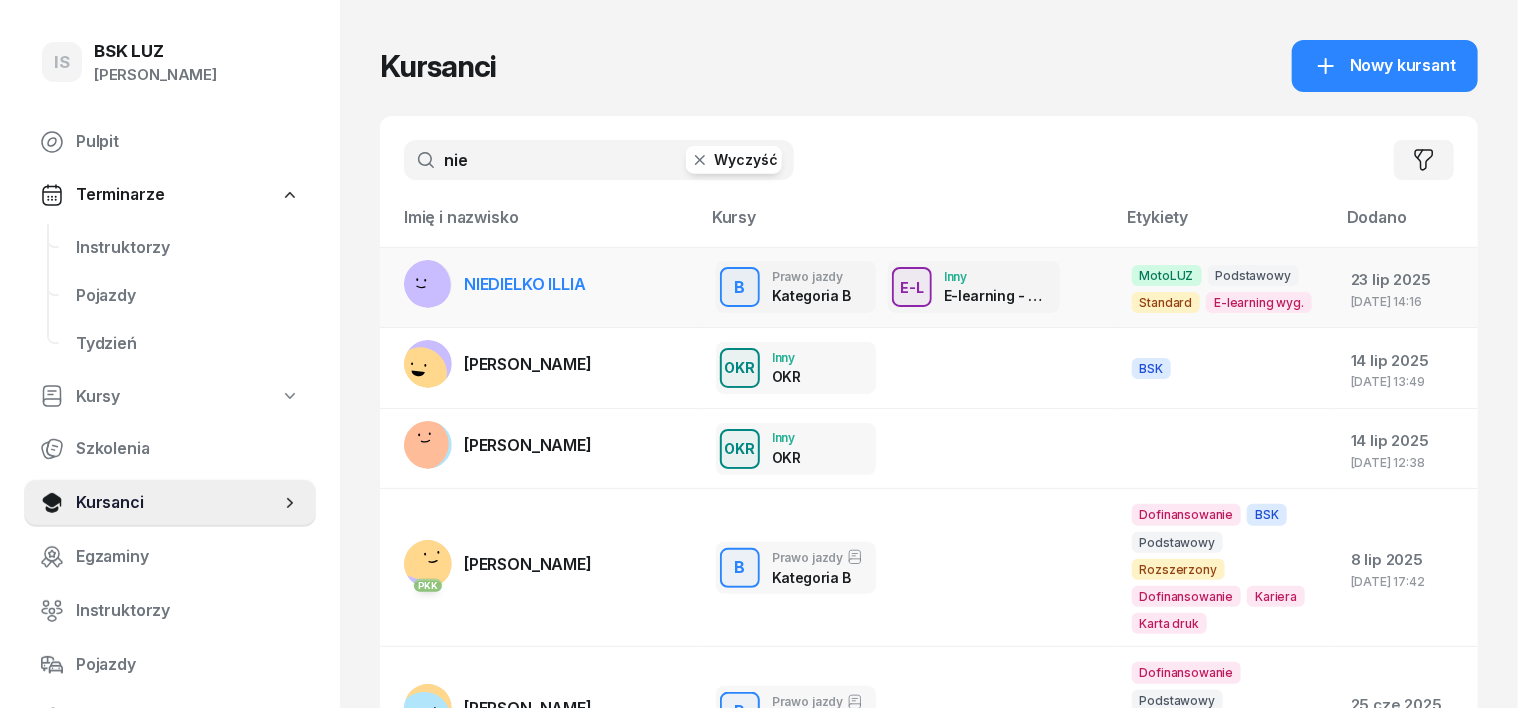 type on "nie" 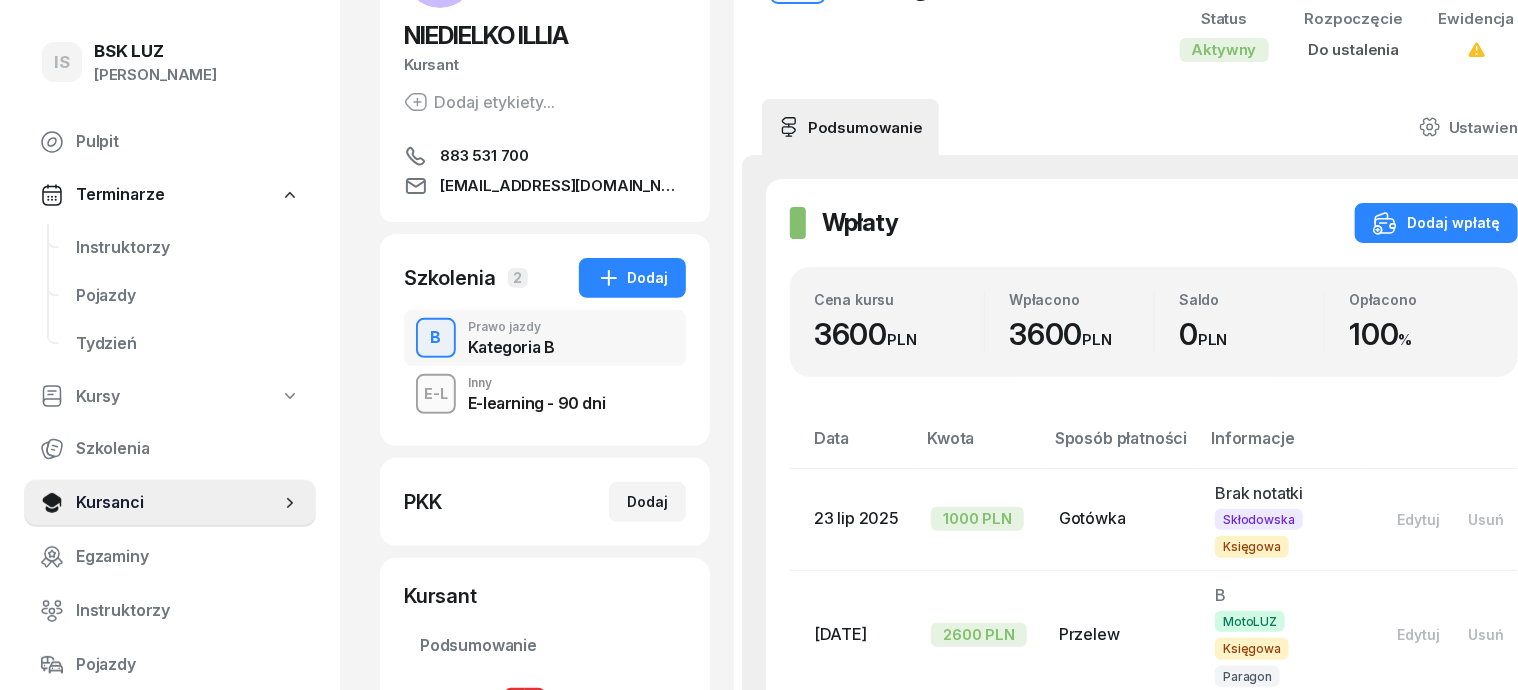 scroll, scrollTop: 250, scrollLeft: 0, axis: vertical 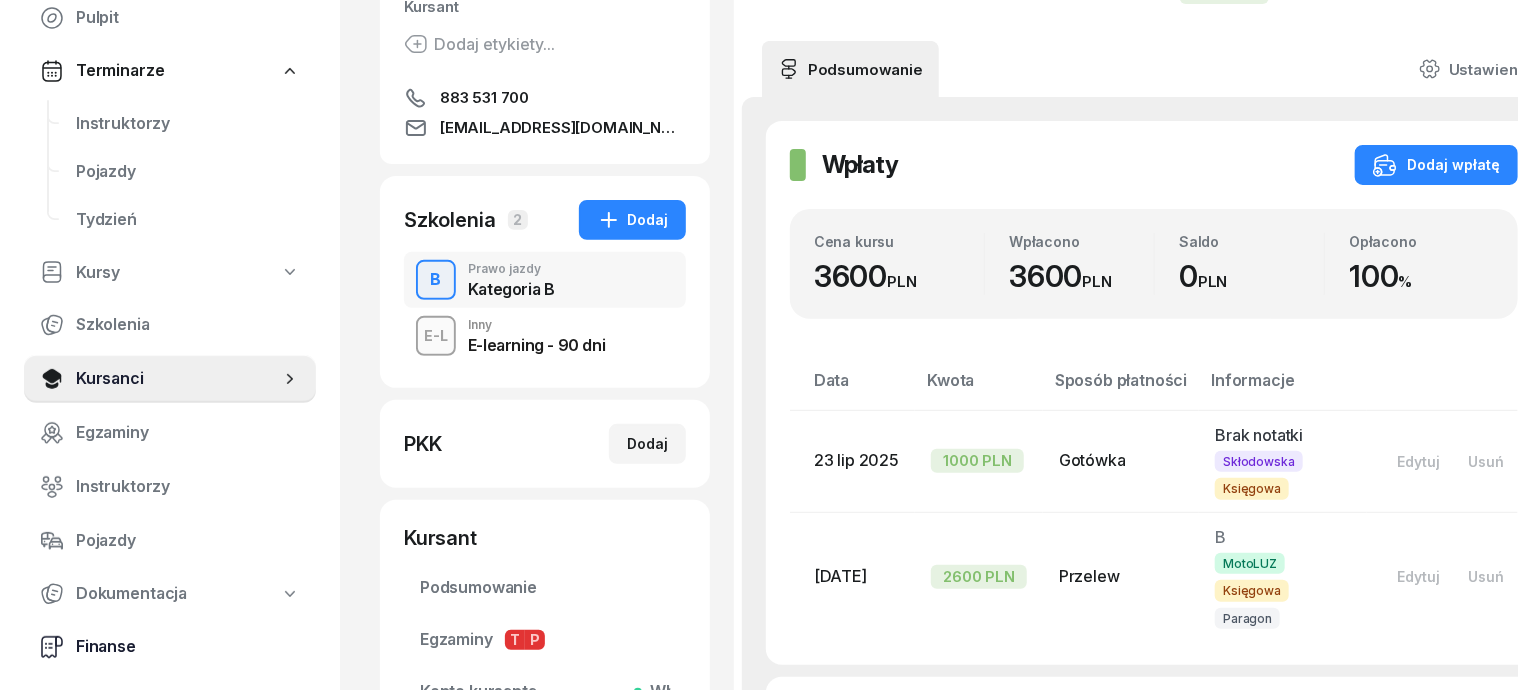 click on "Finanse" at bounding box center [188, 647] 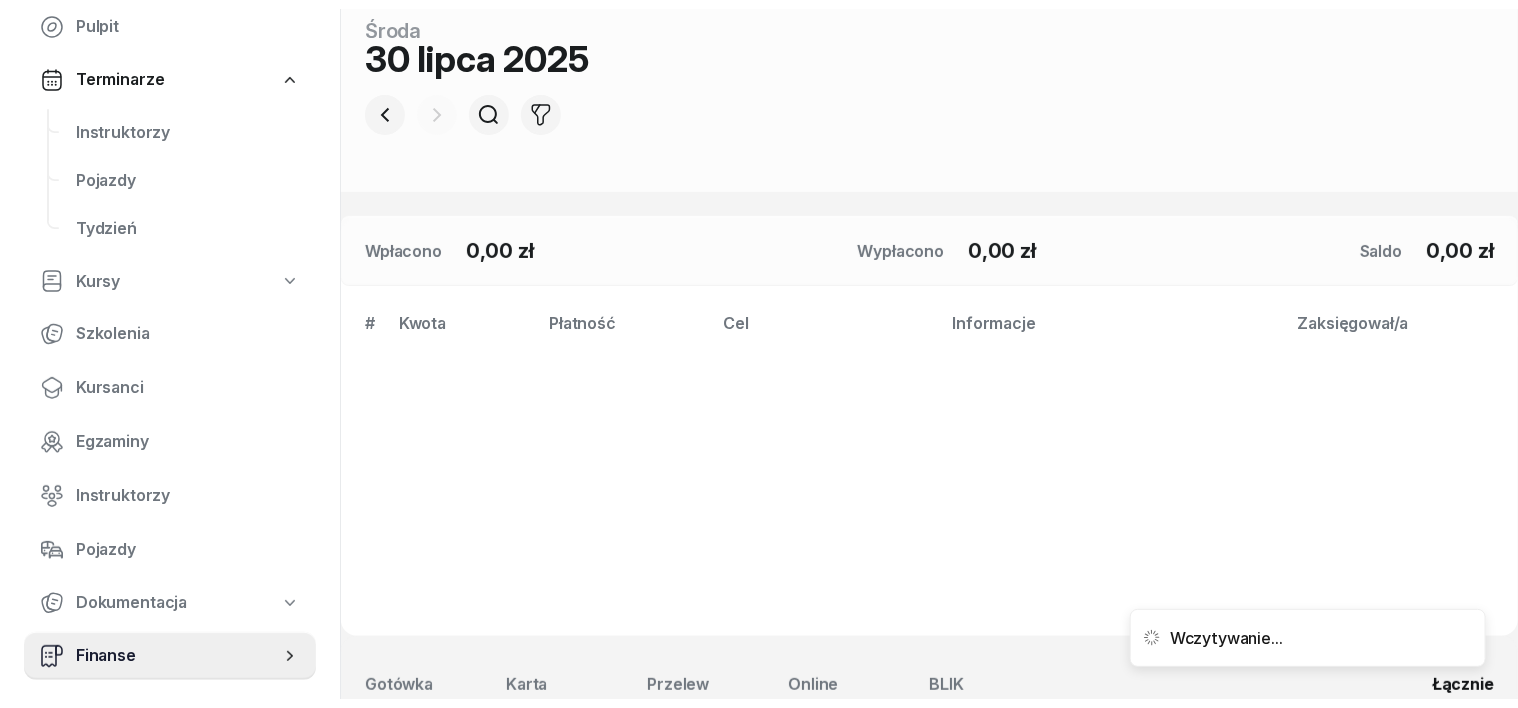 scroll, scrollTop: 0, scrollLeft: 0, axis: both 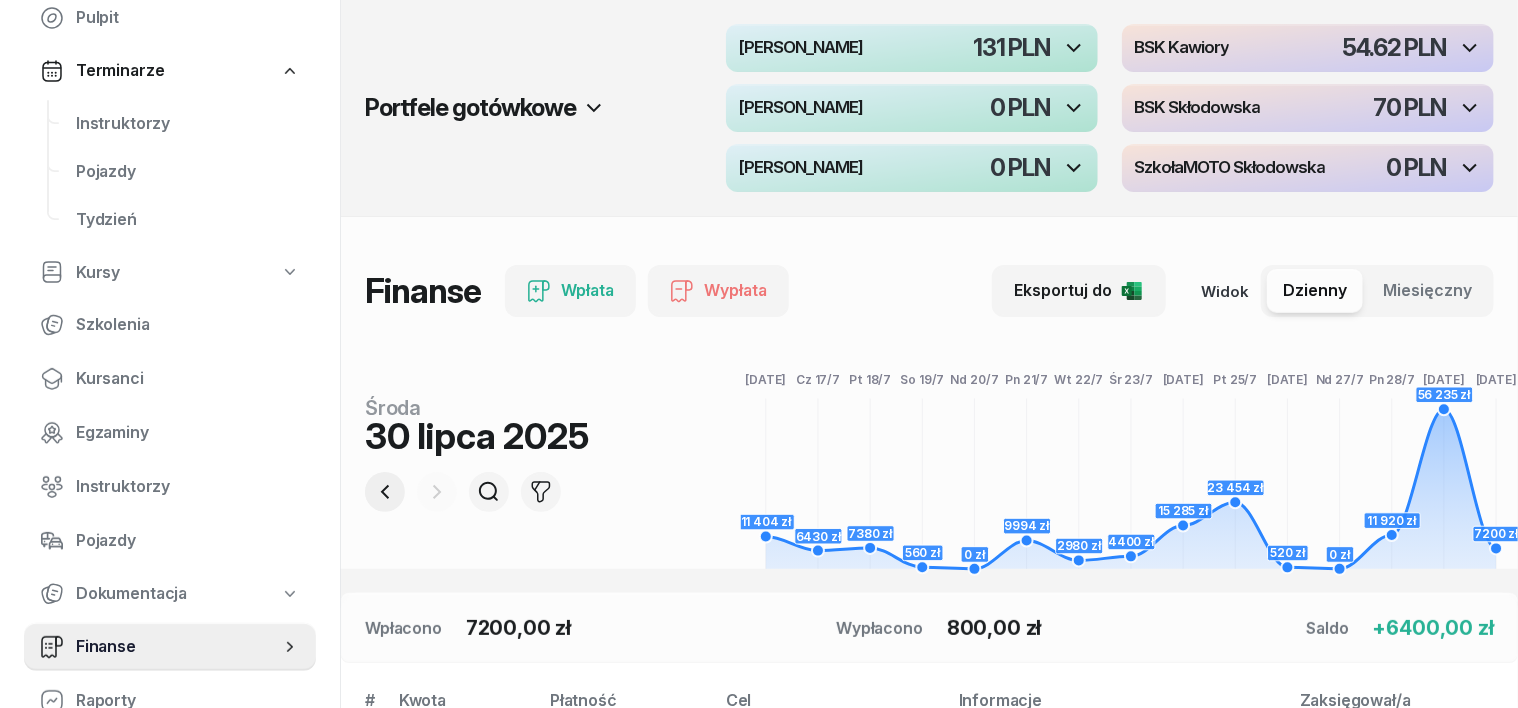click 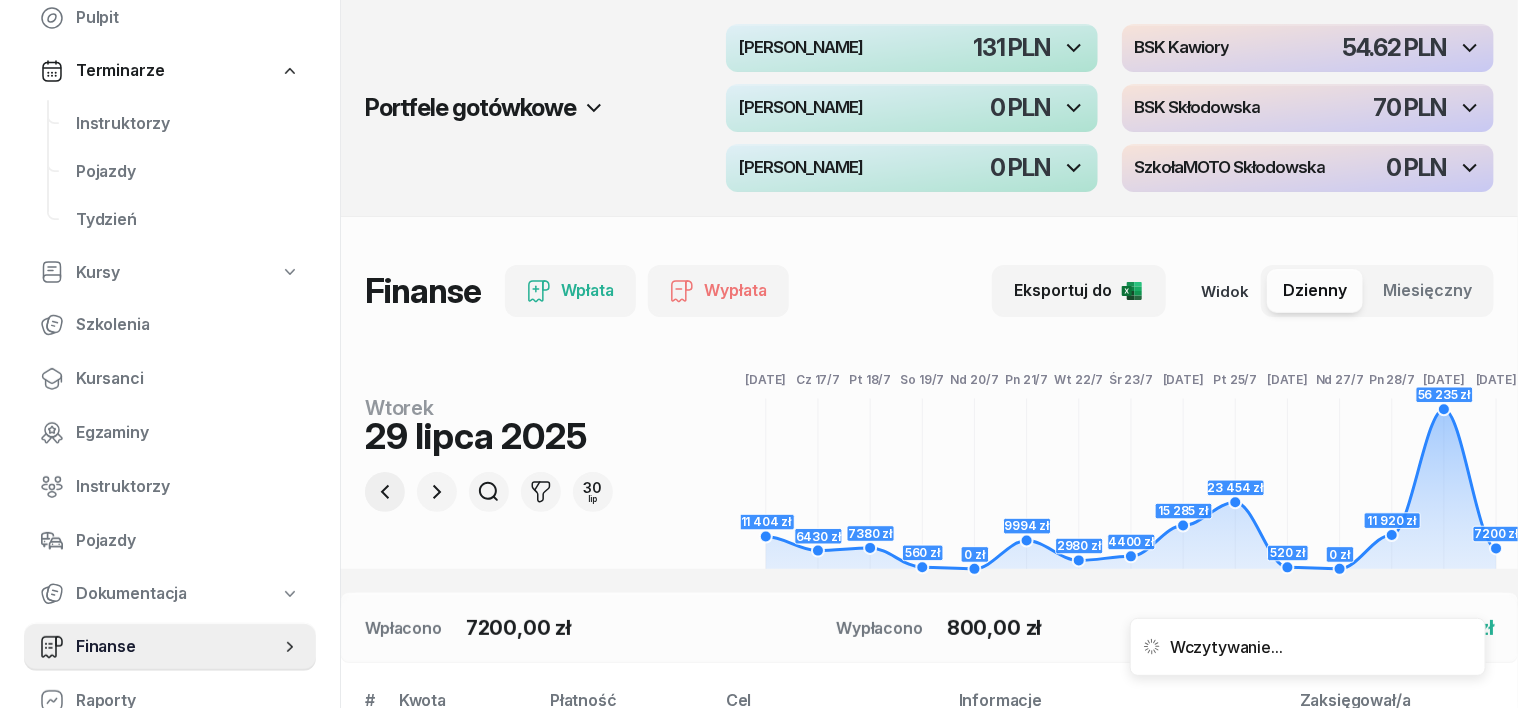 click 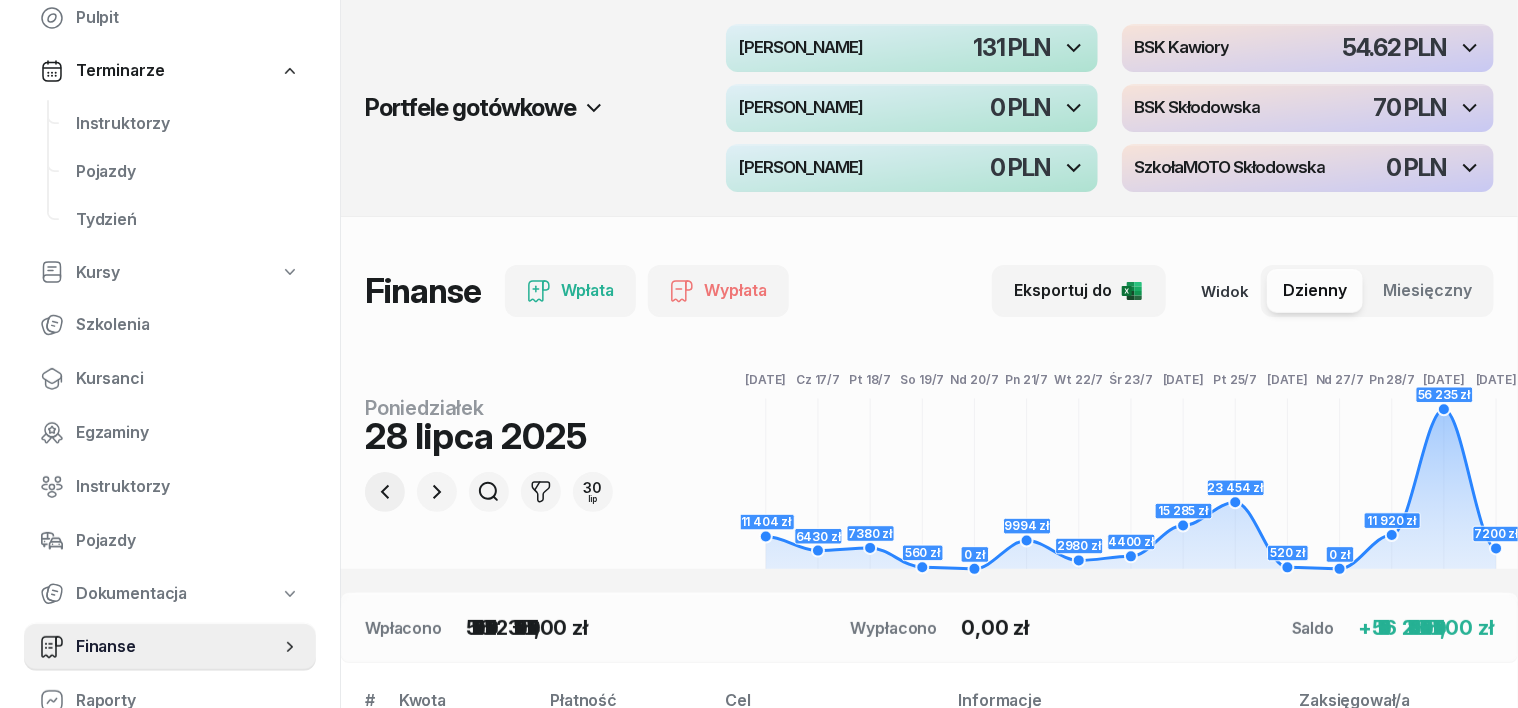 click 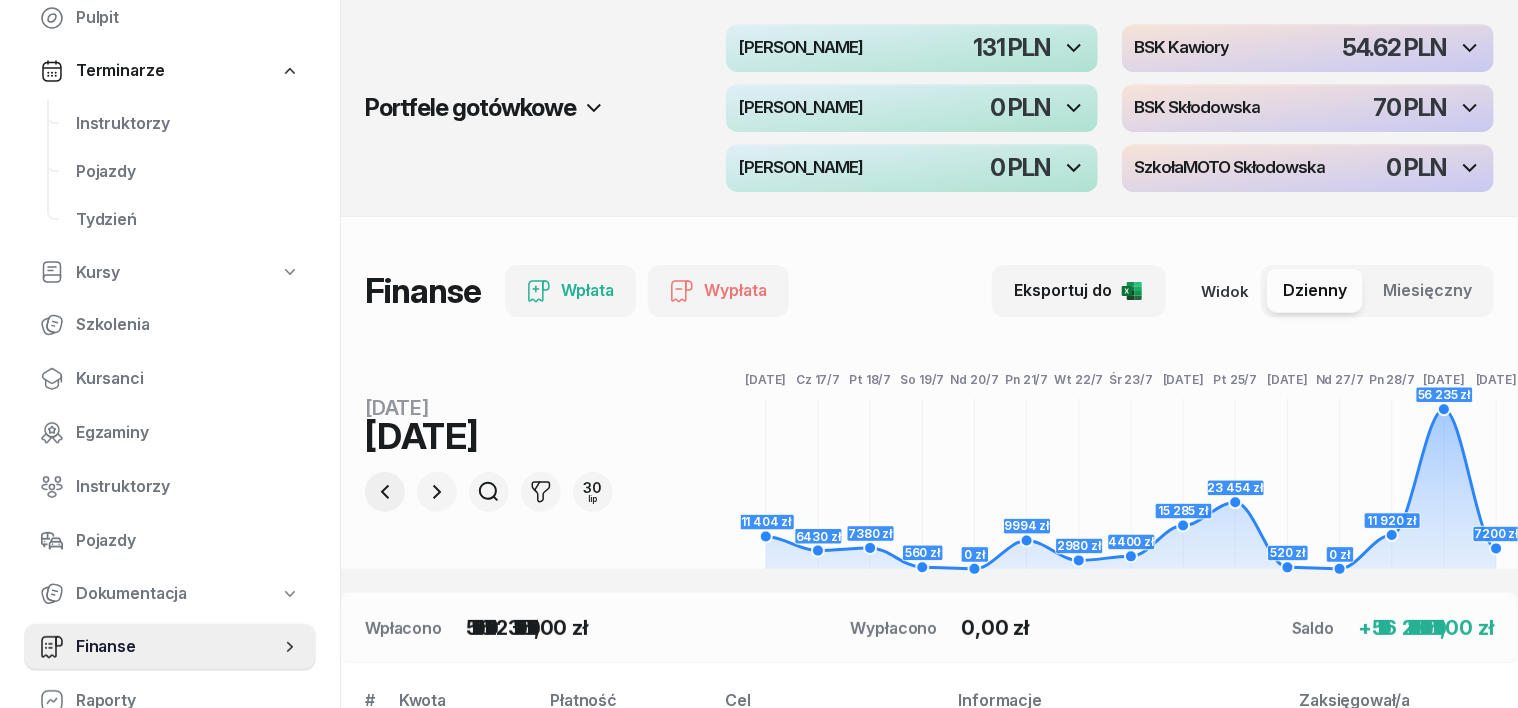 click 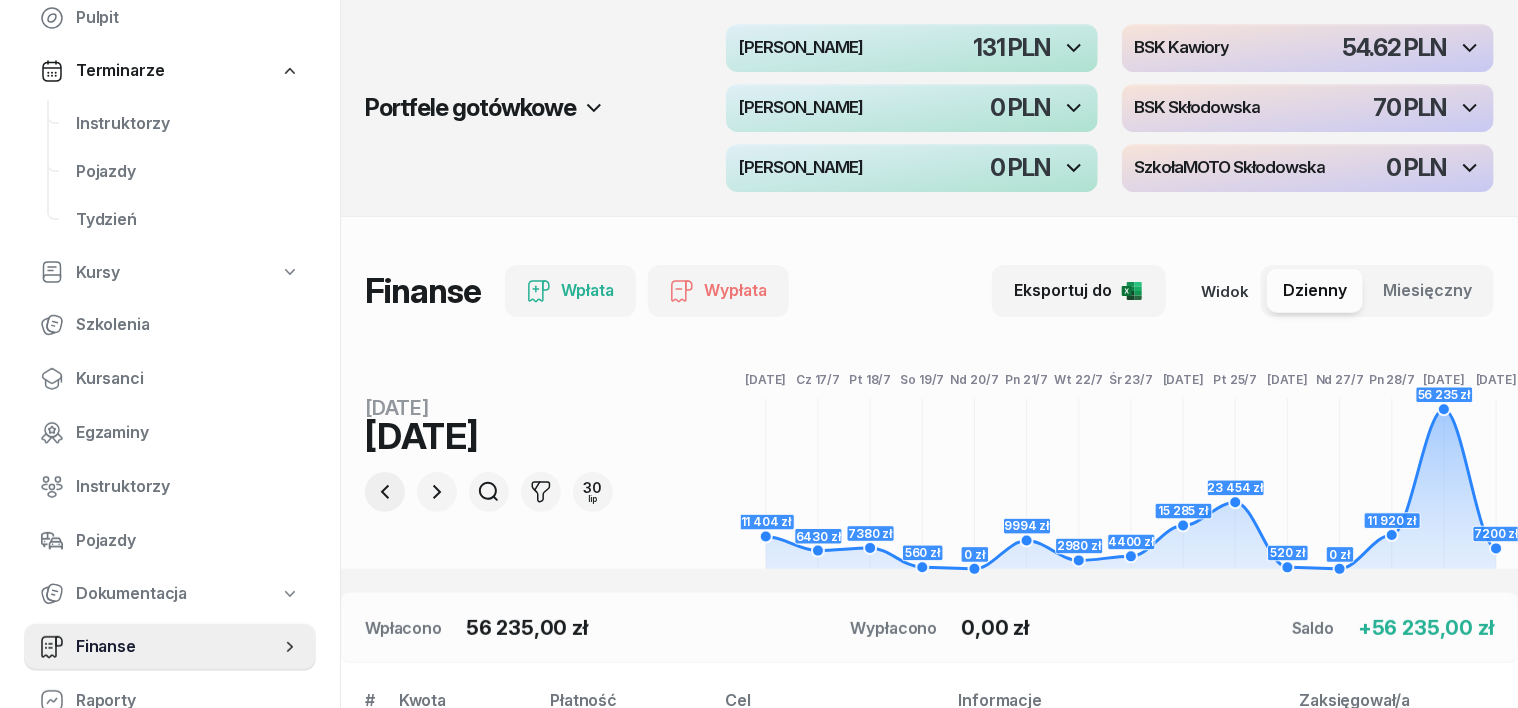 click 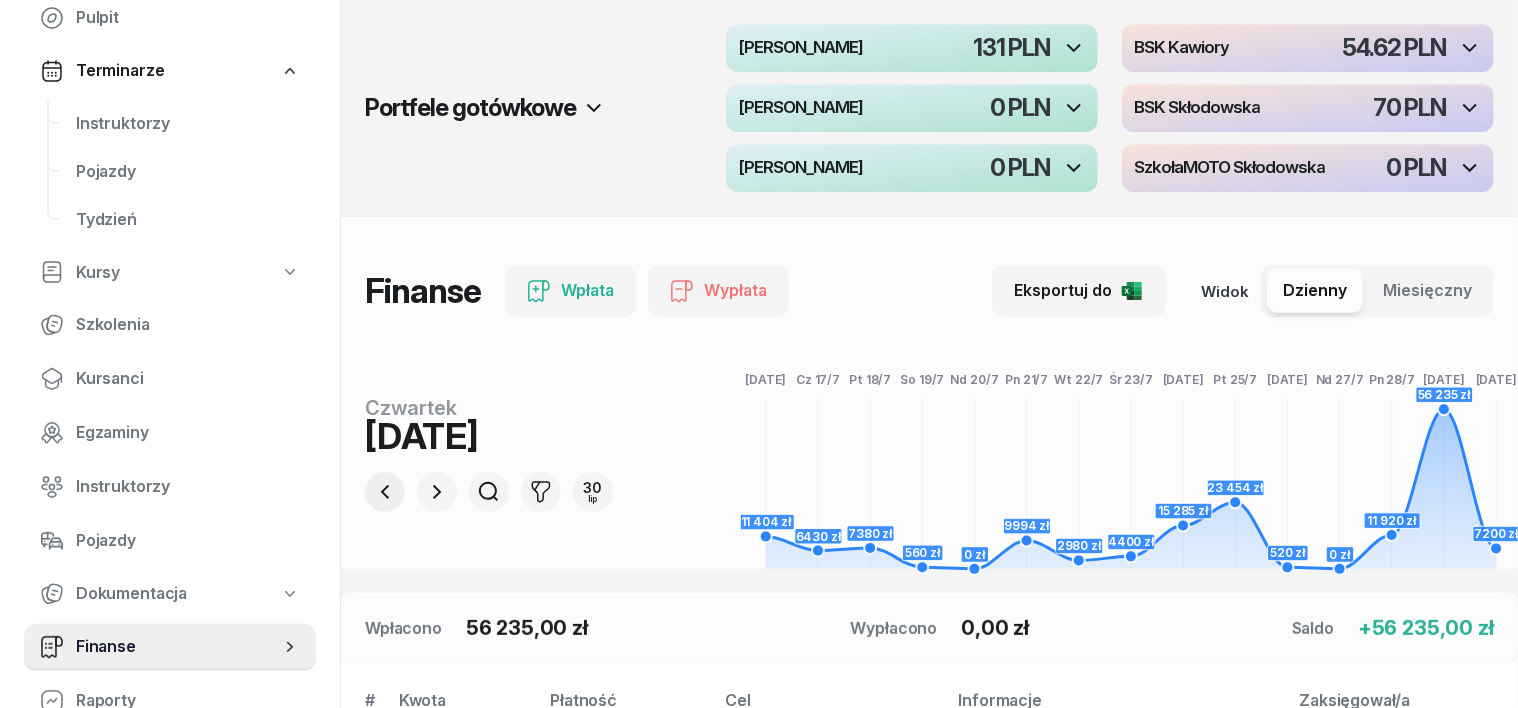 click 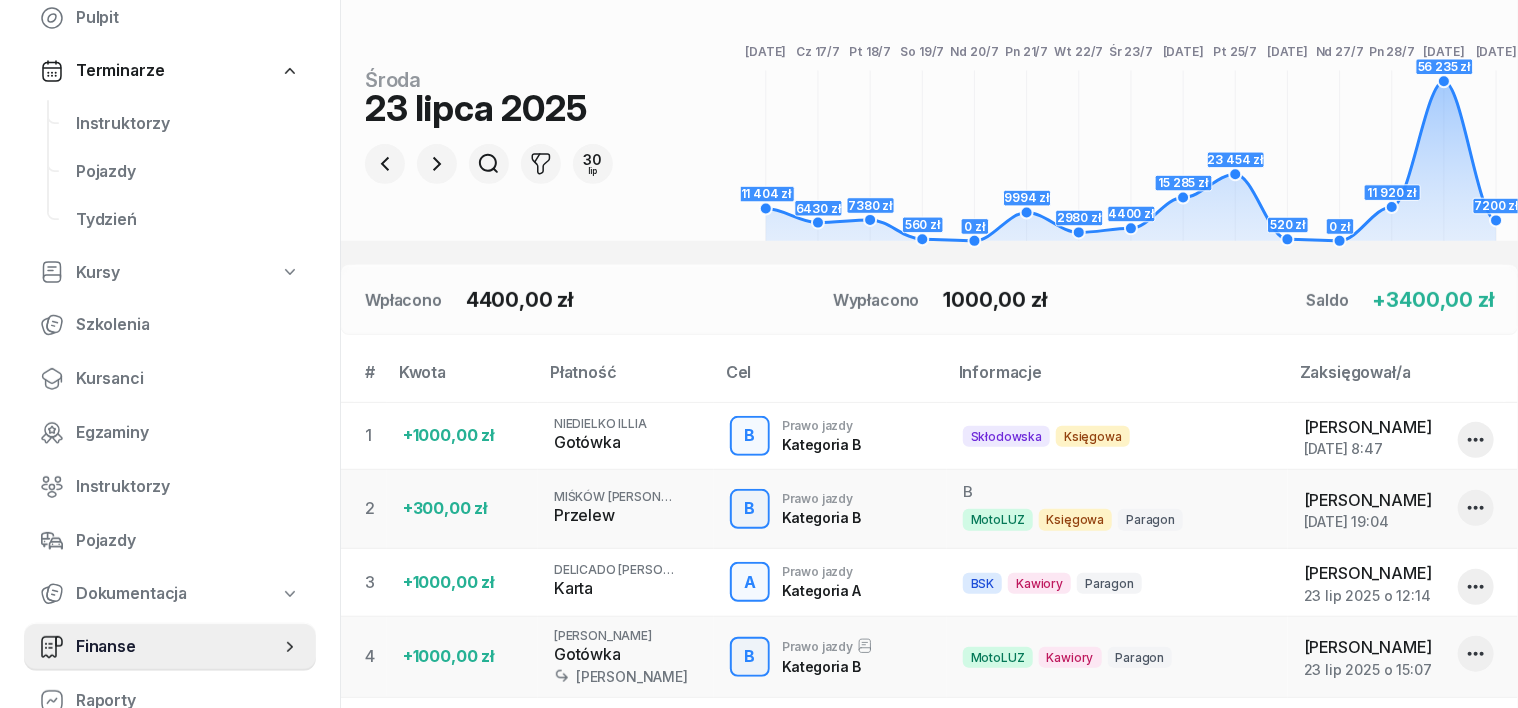 scroll, scrollTop: 456, scrollLeft: 0, axis: vertical 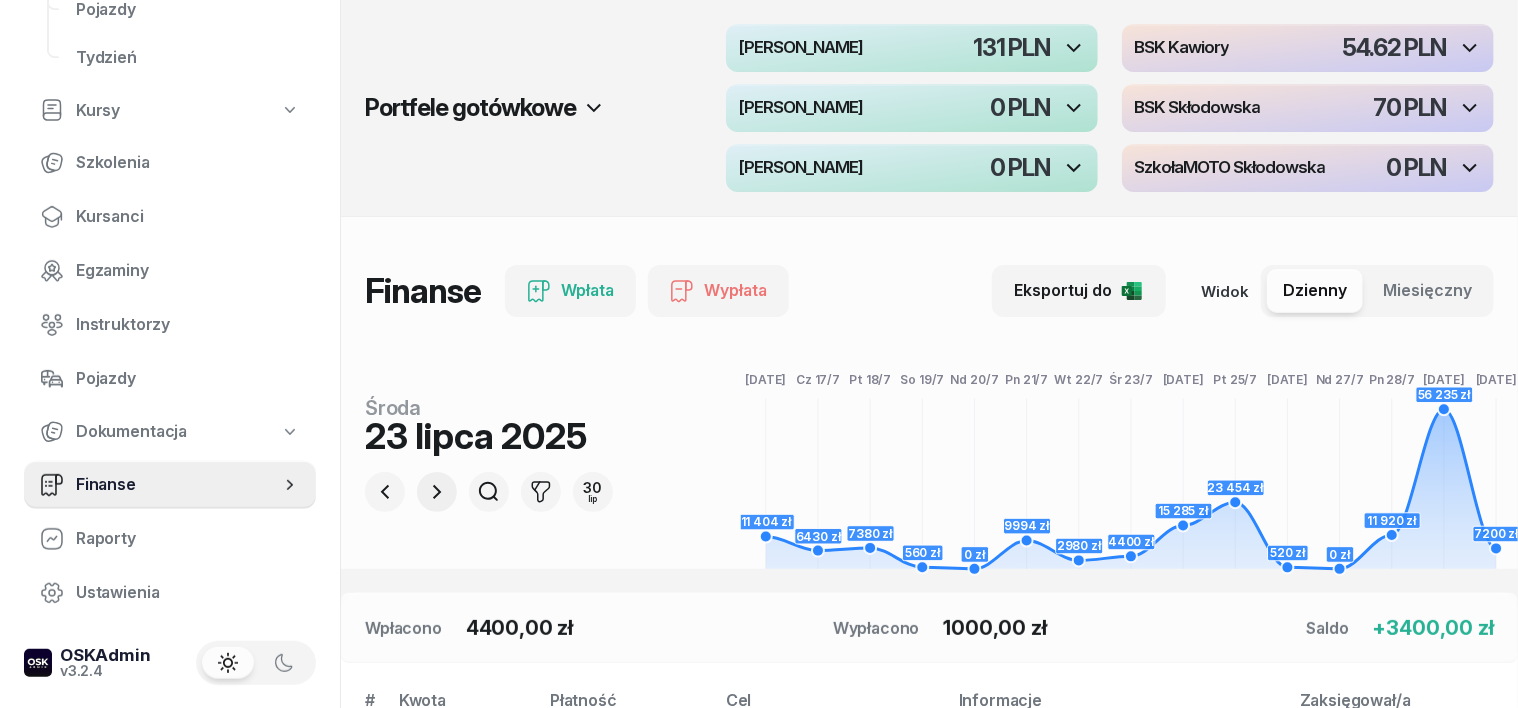 click 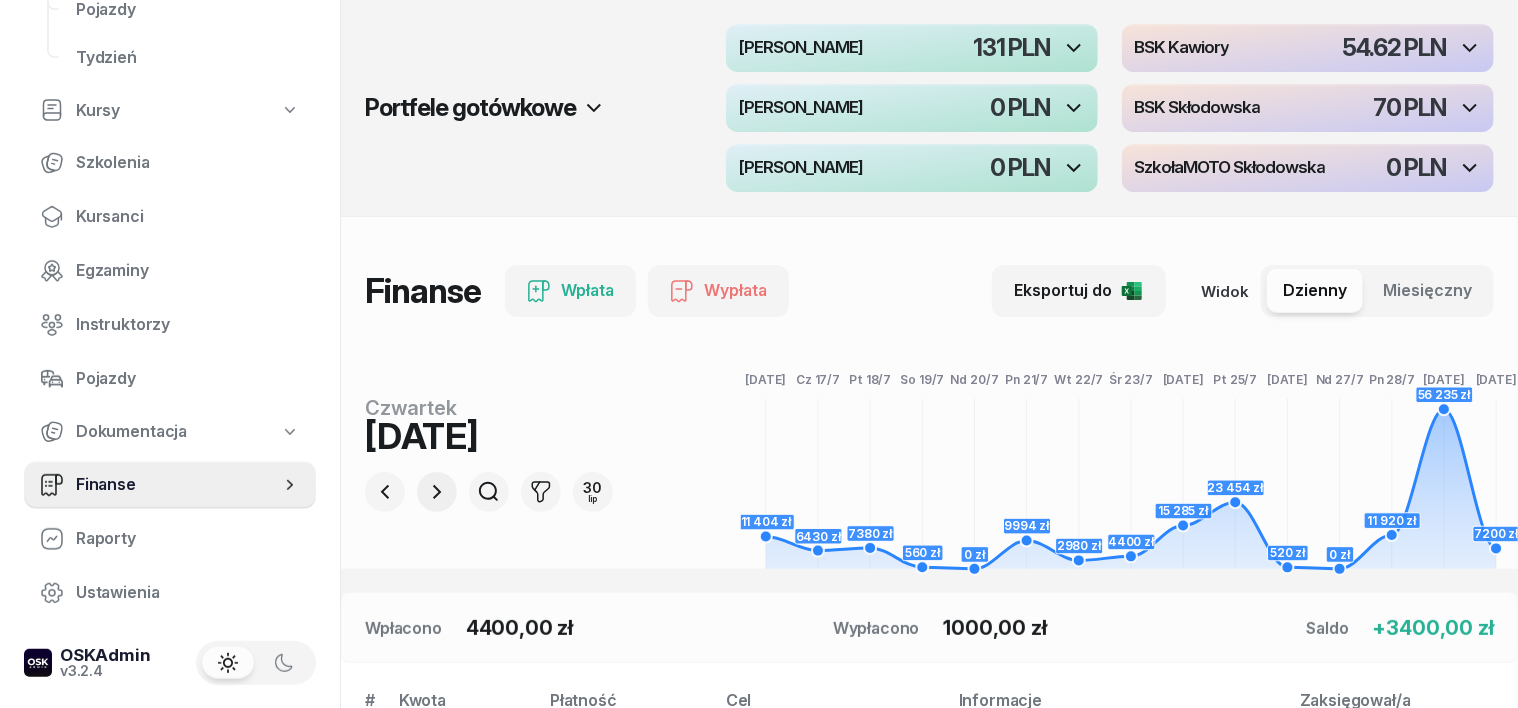 click 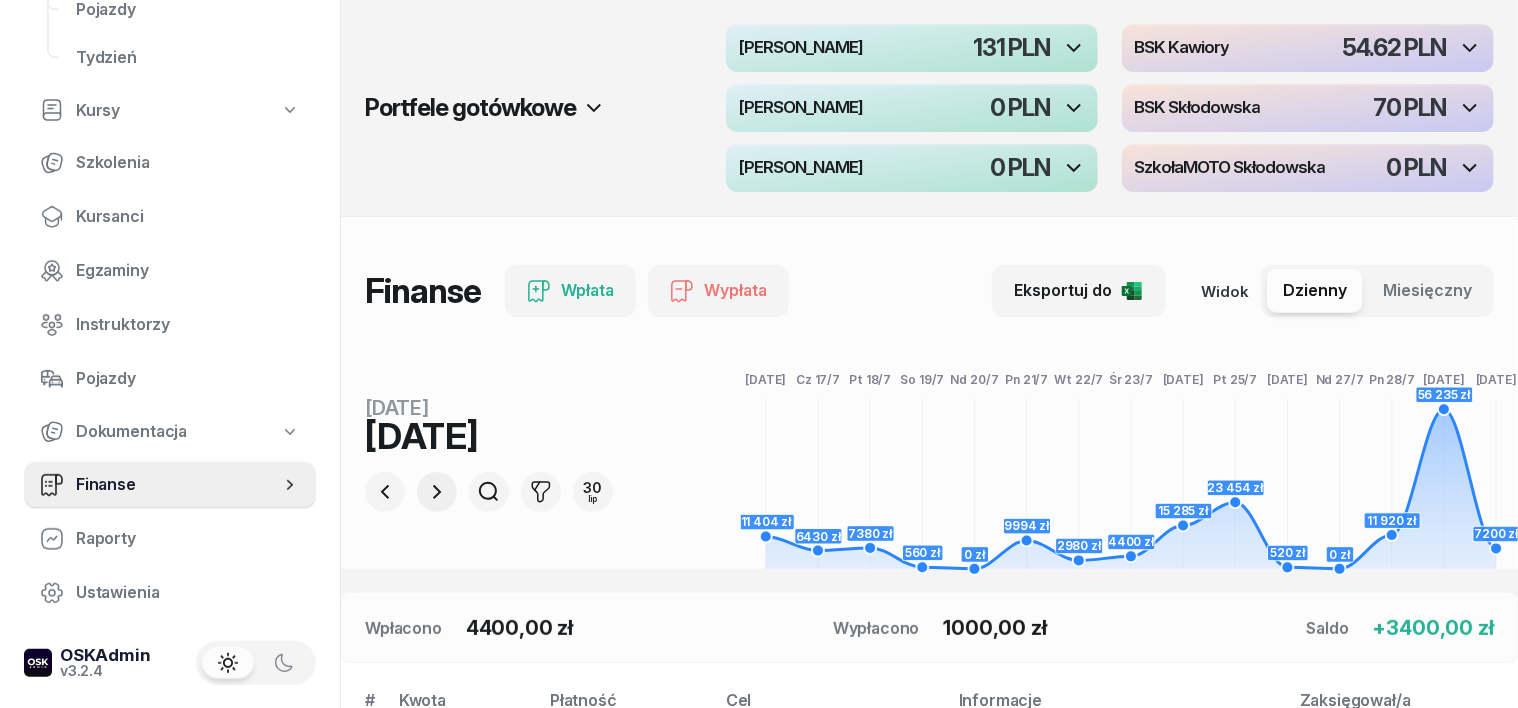 click 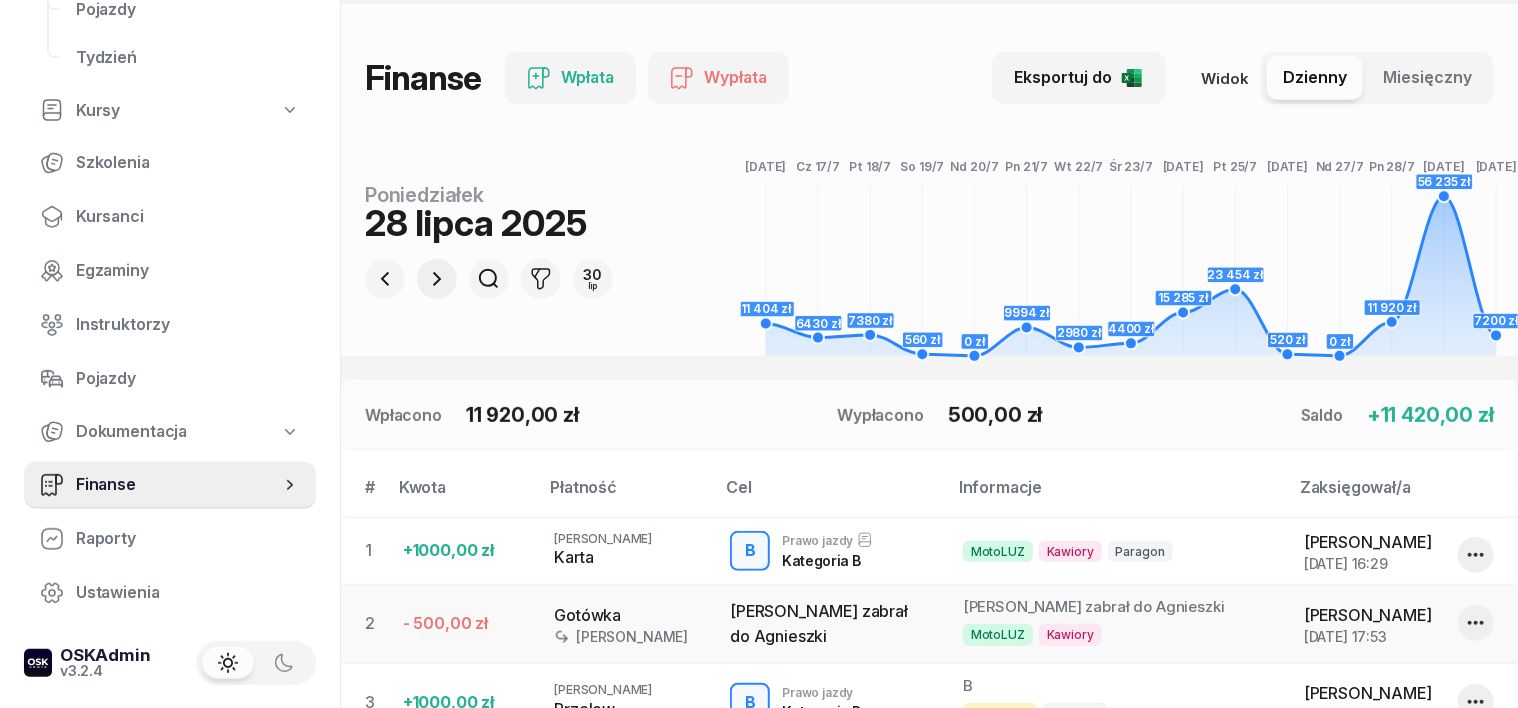 scroll, scrollTop: 250, scrollLeft: 0, axis: vertical 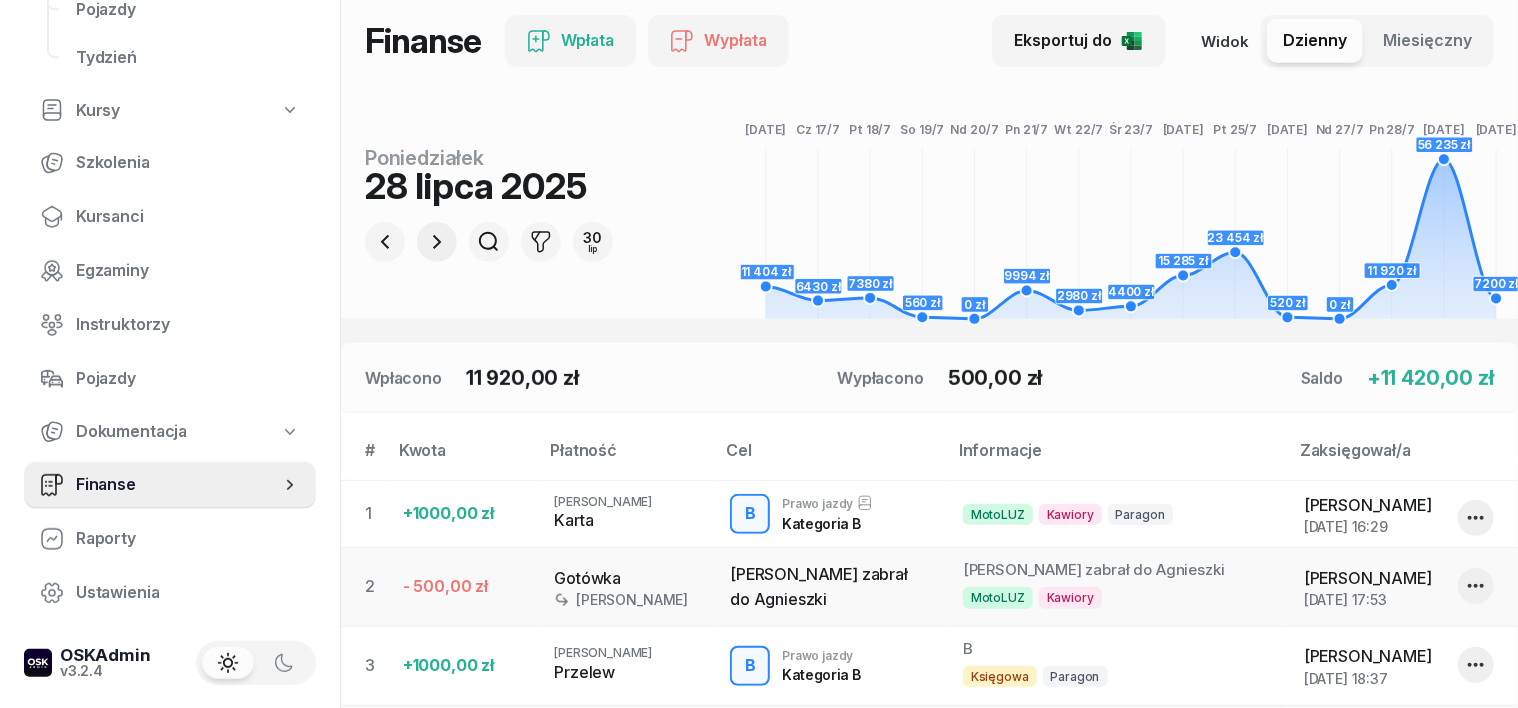 click 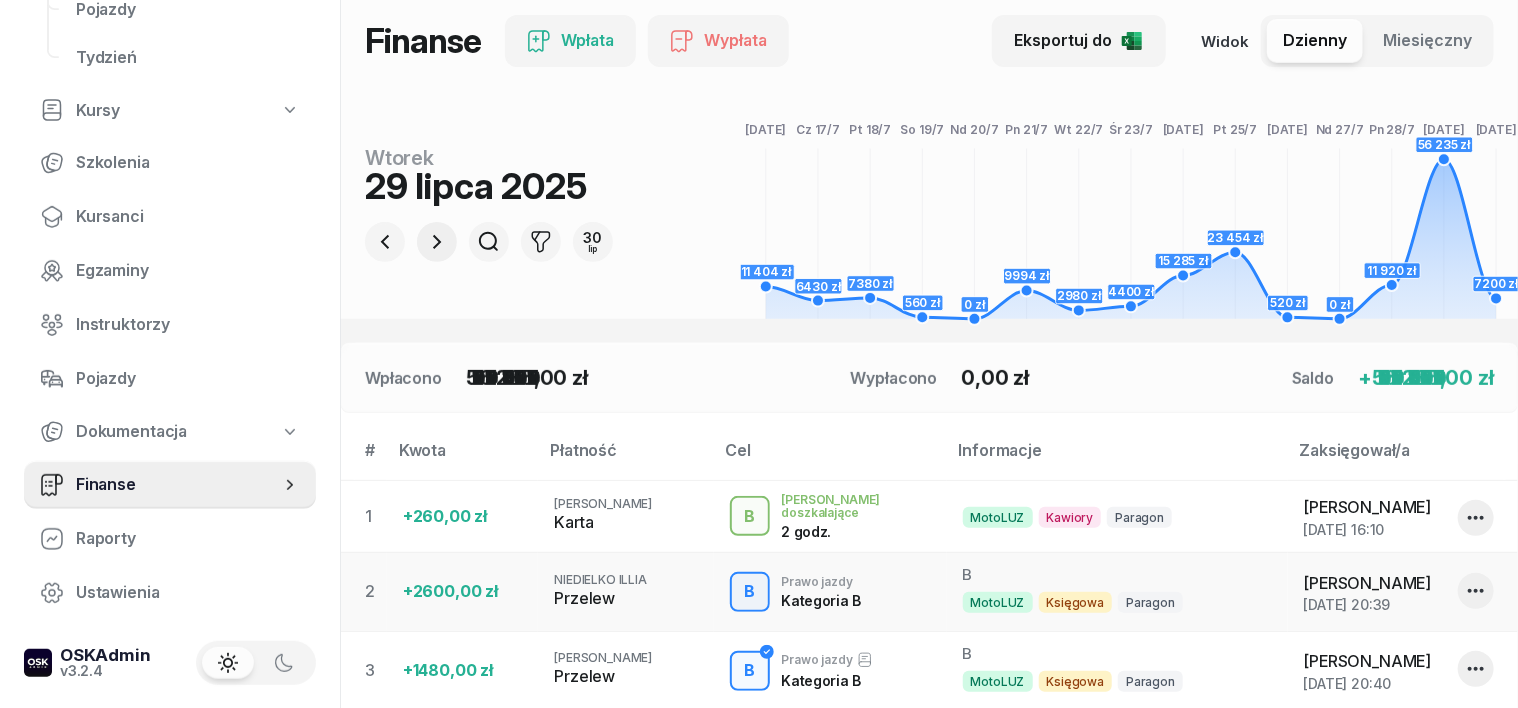 click 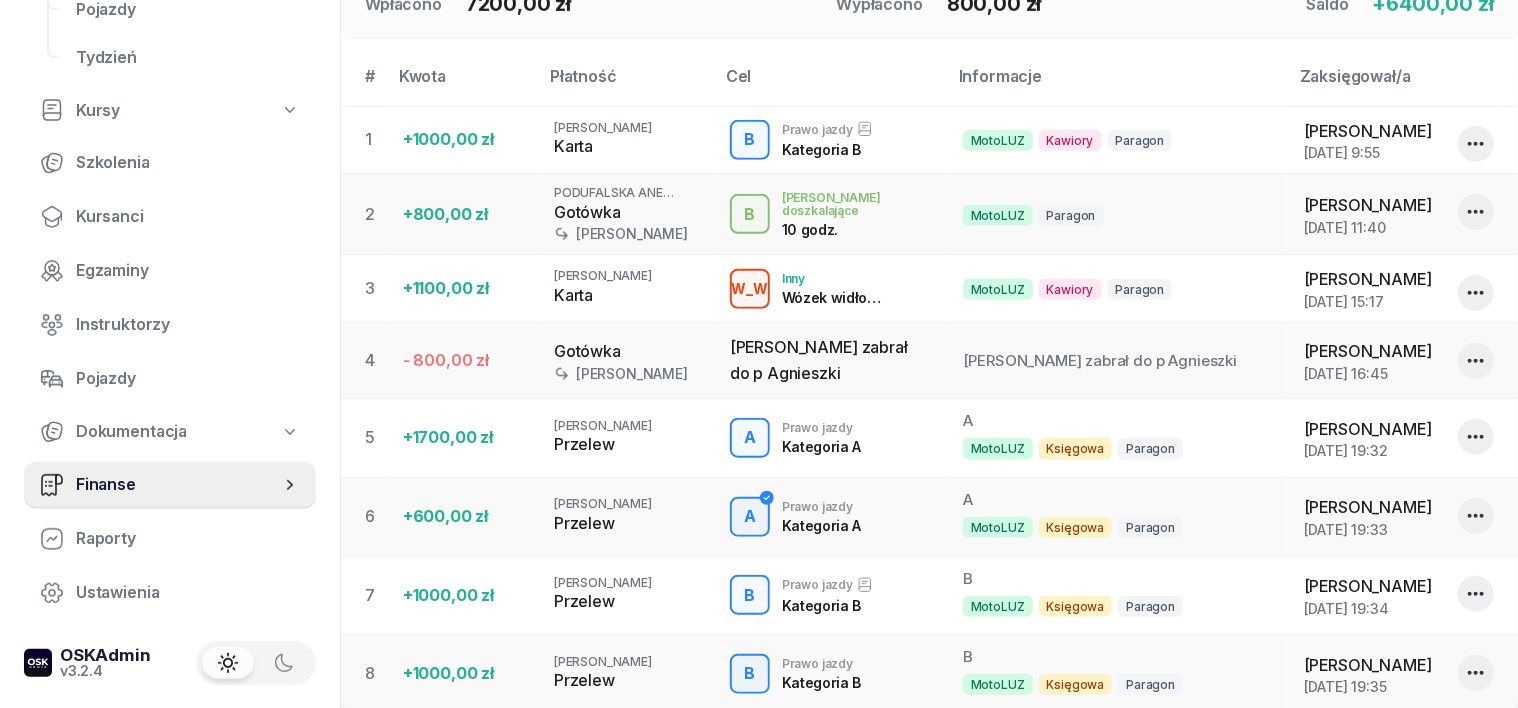 scroll, scrollTop: 750, scrollLeft: 0, axis: vertical 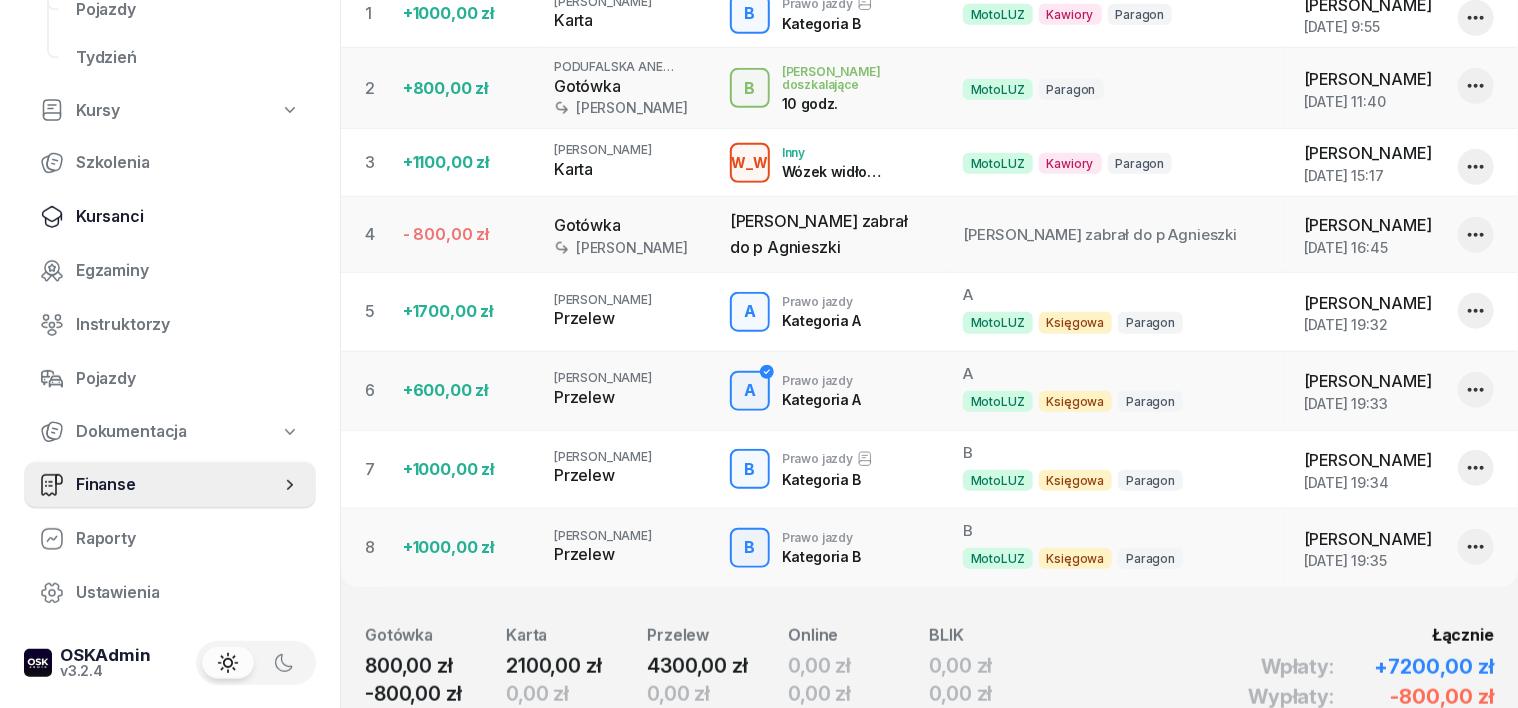 click on "Kursanci" at bounding box center [188, 217] 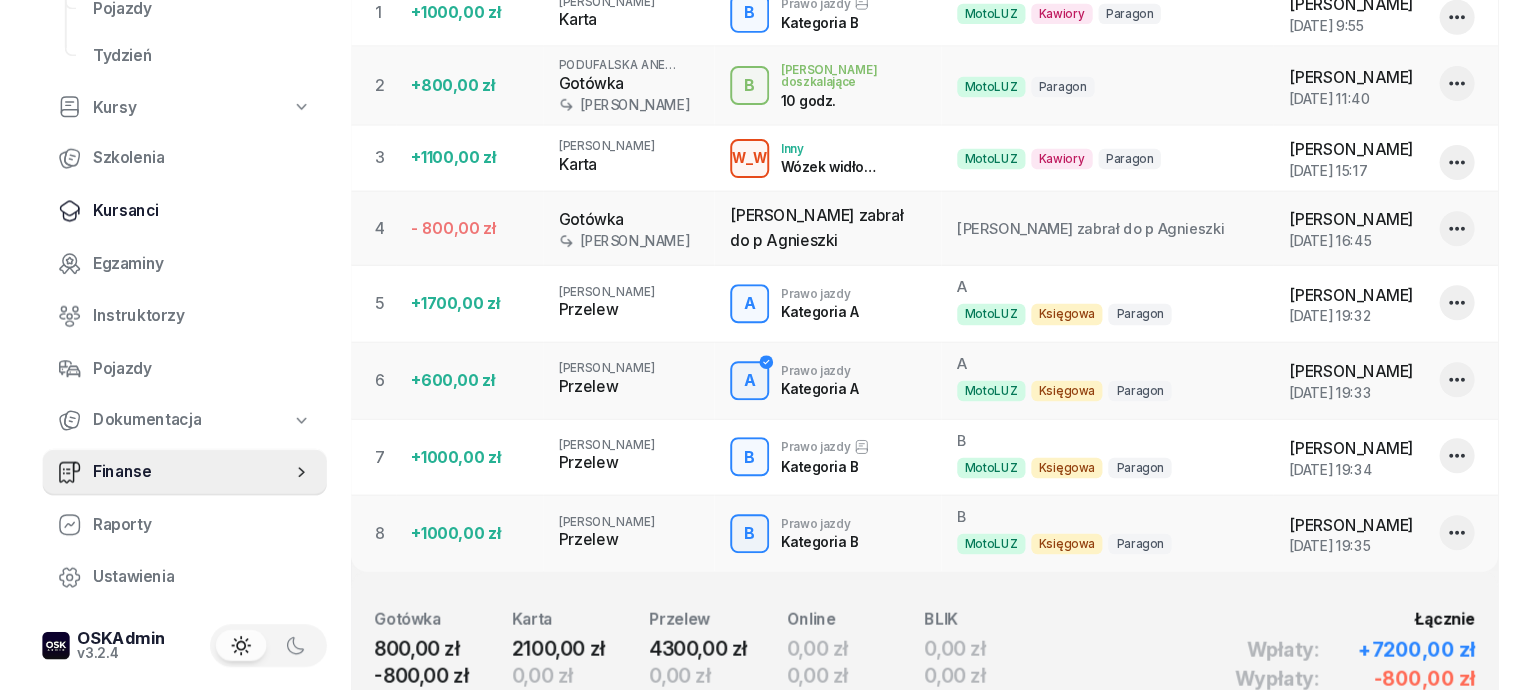 scroll, scrollTop: 0, scrollLeft: 0, axis: both 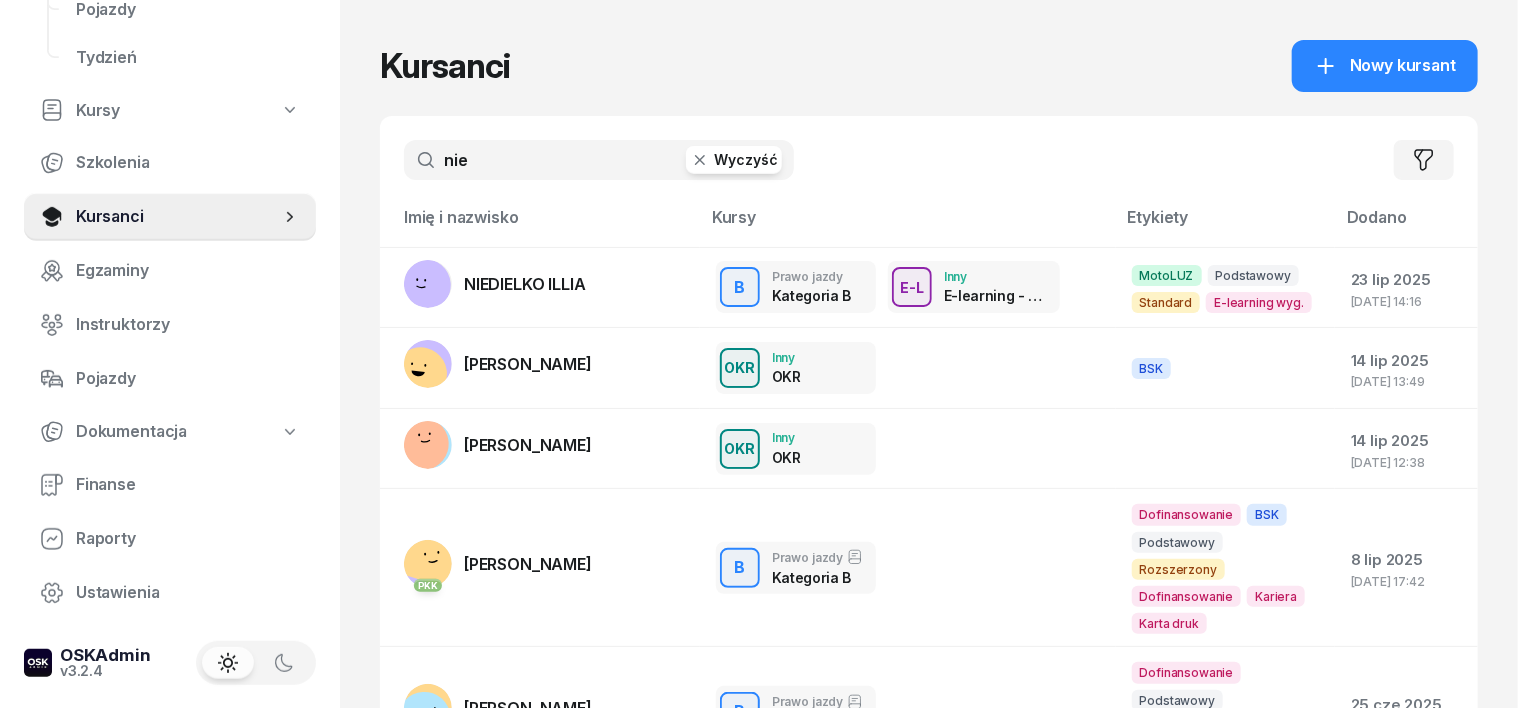 click 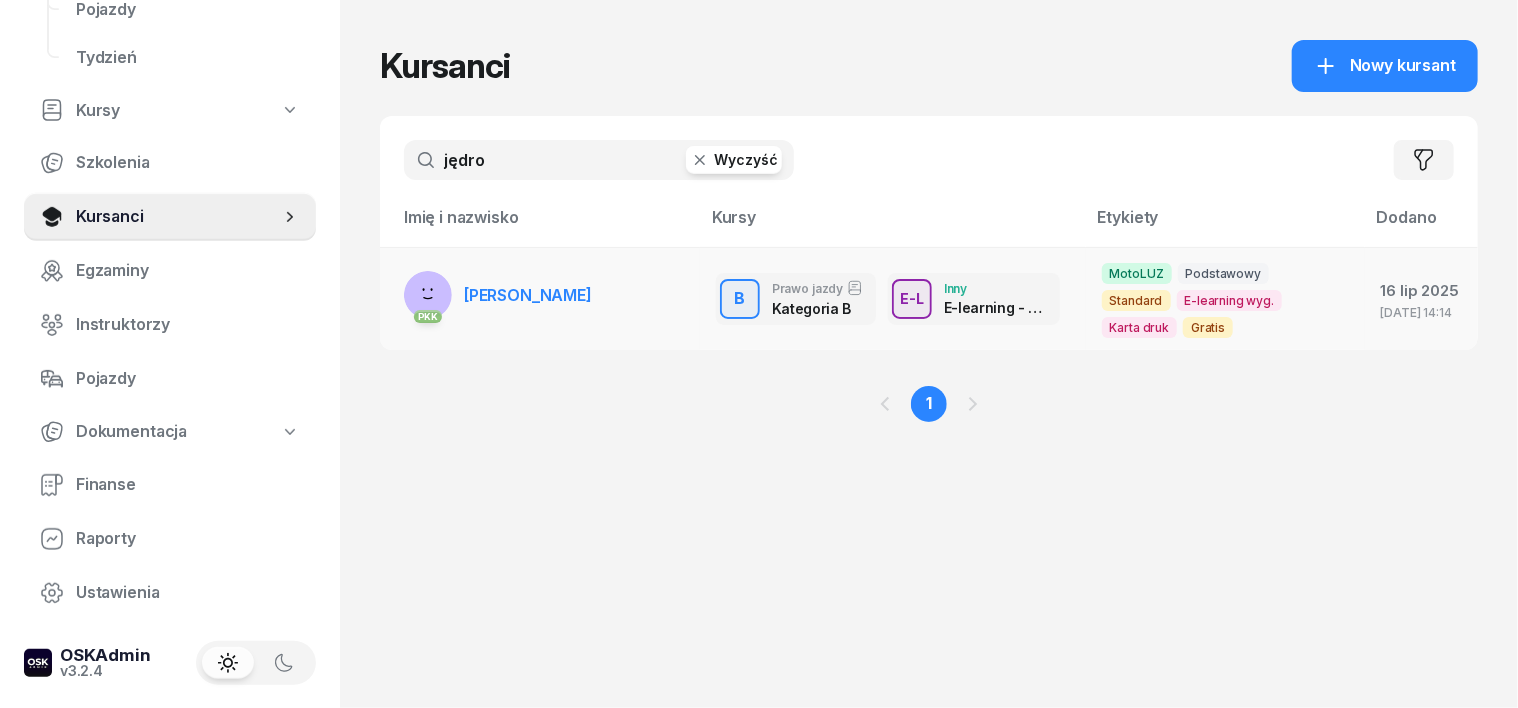 type on "jędro" 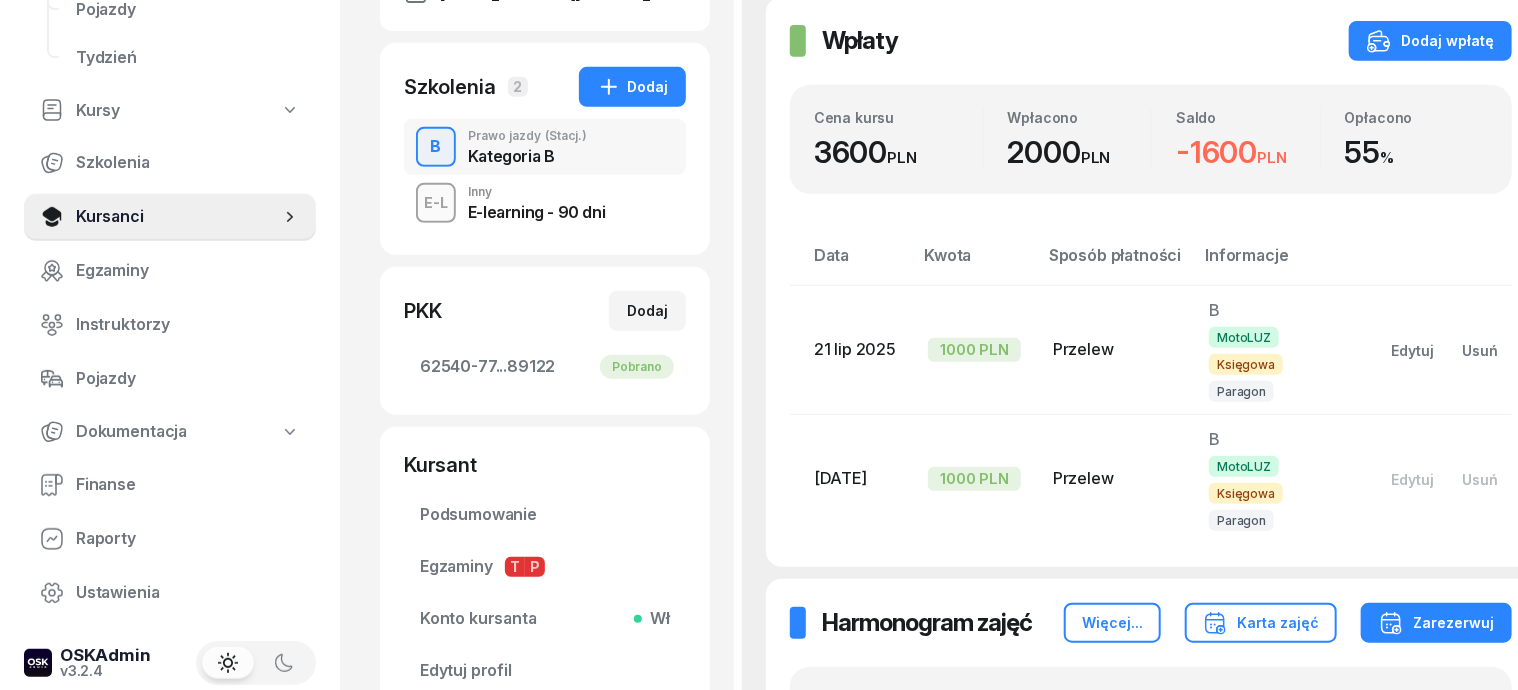 scroll, scrollTop: 500, scrollLeft: 0, axis: vertical 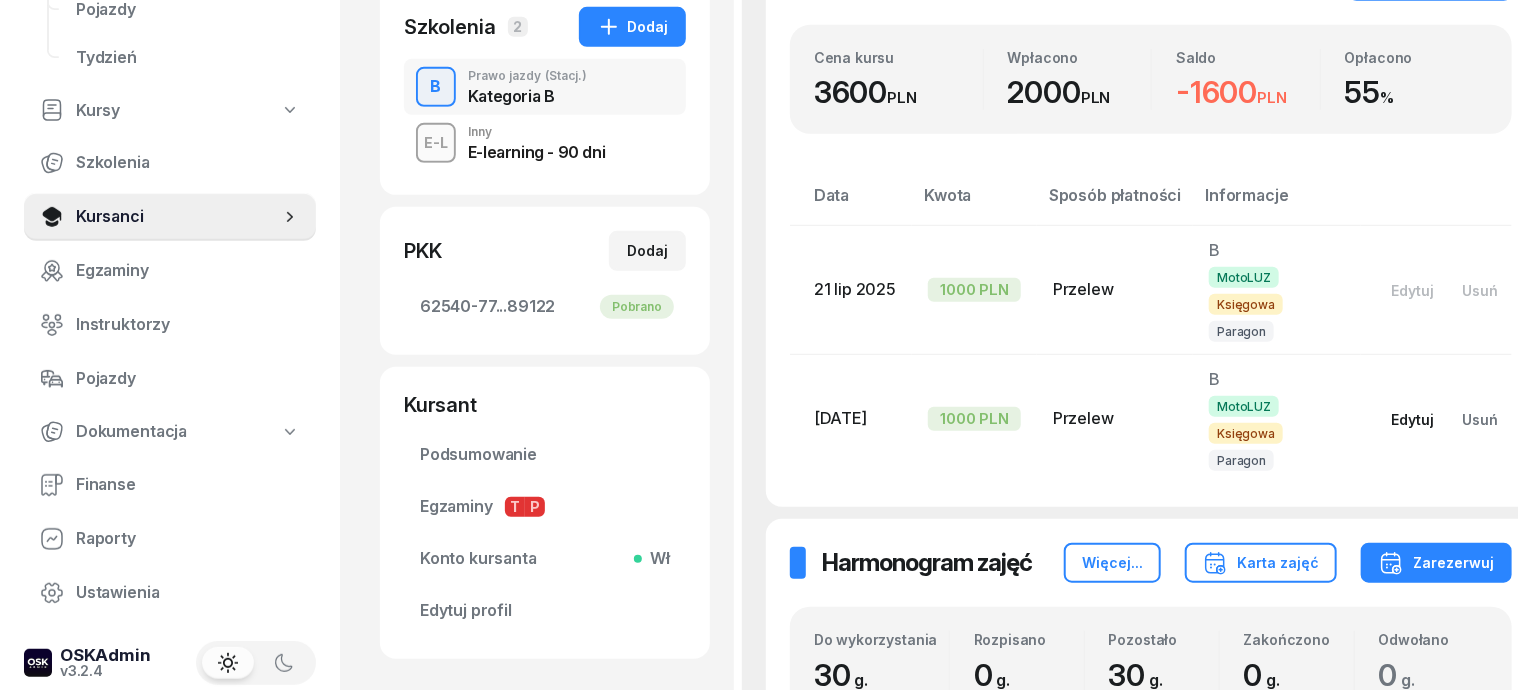 click on "Edytuj" at bounding box center (1412, 419) 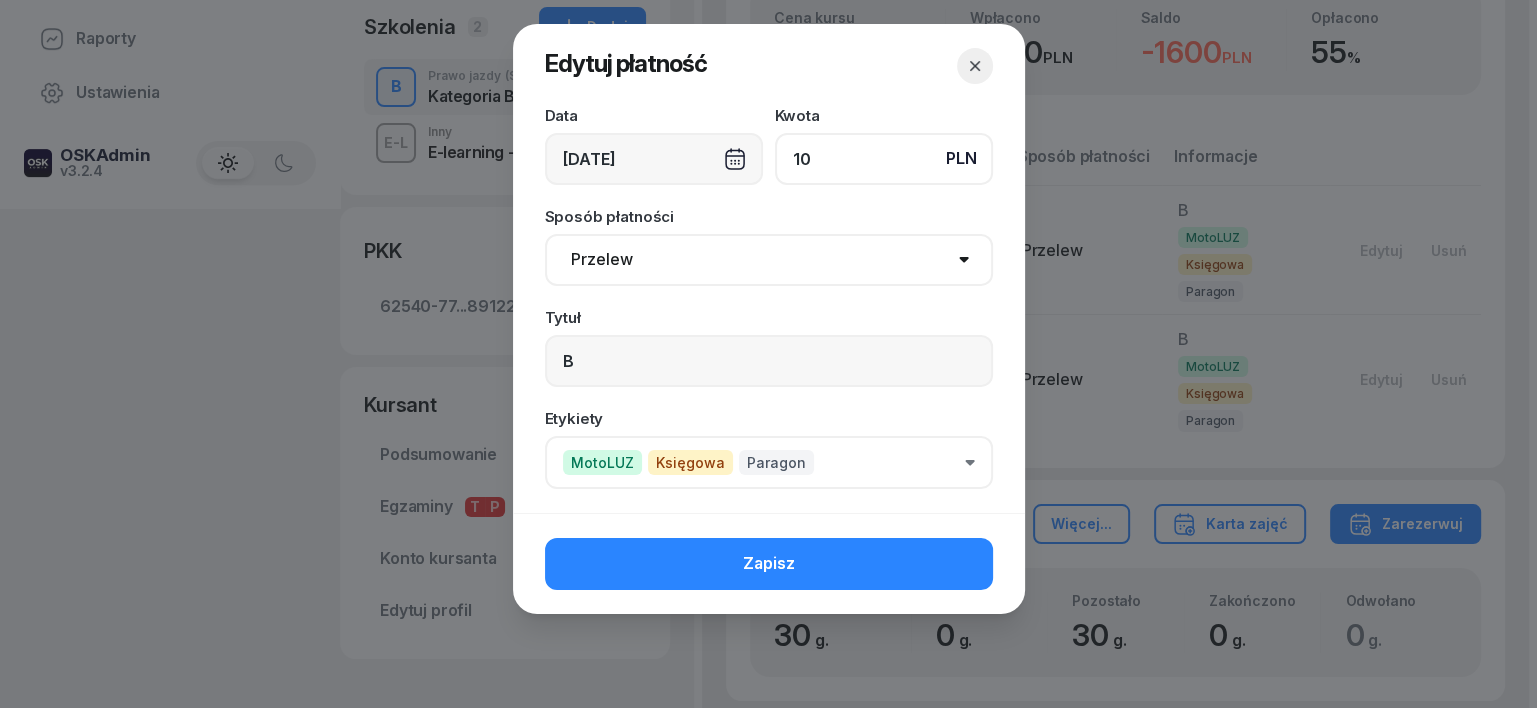 type on "1" 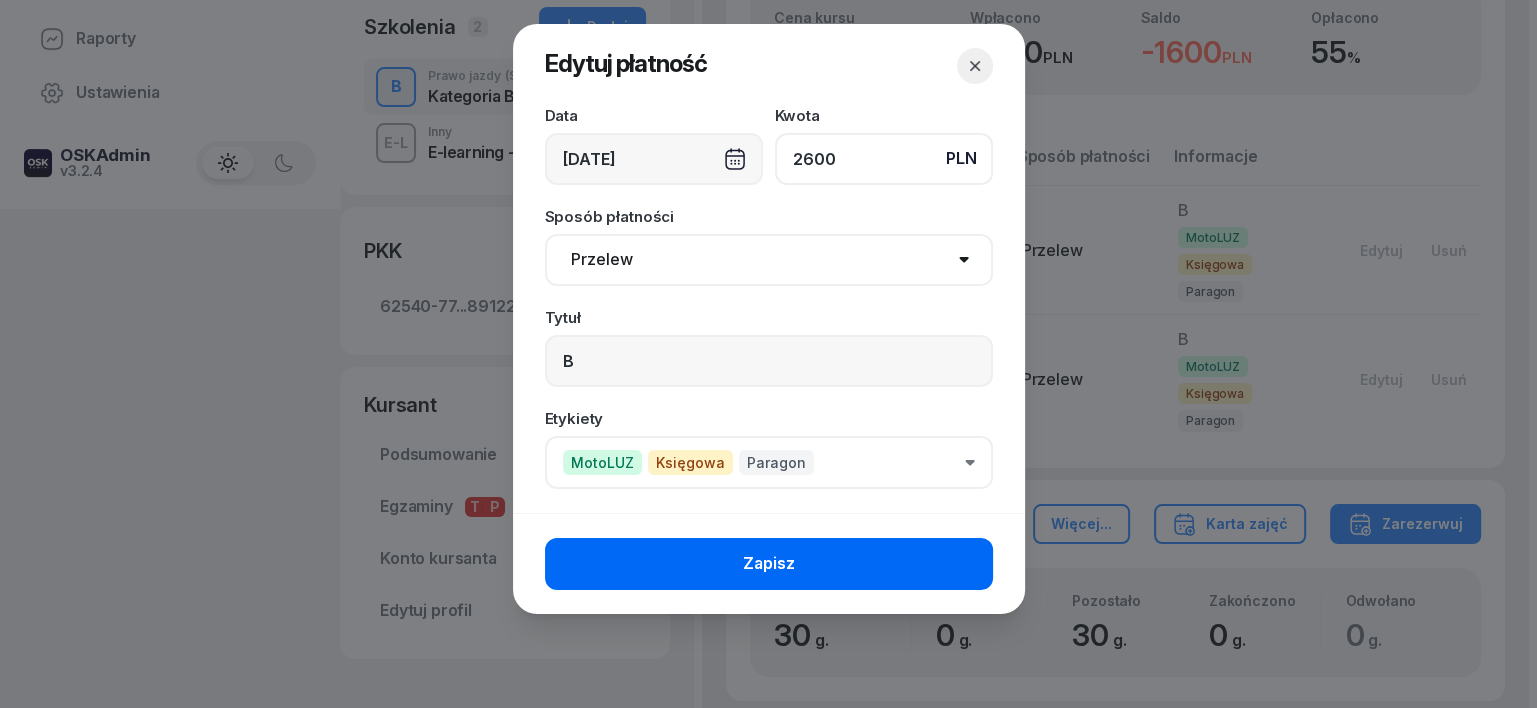 type on "2600" 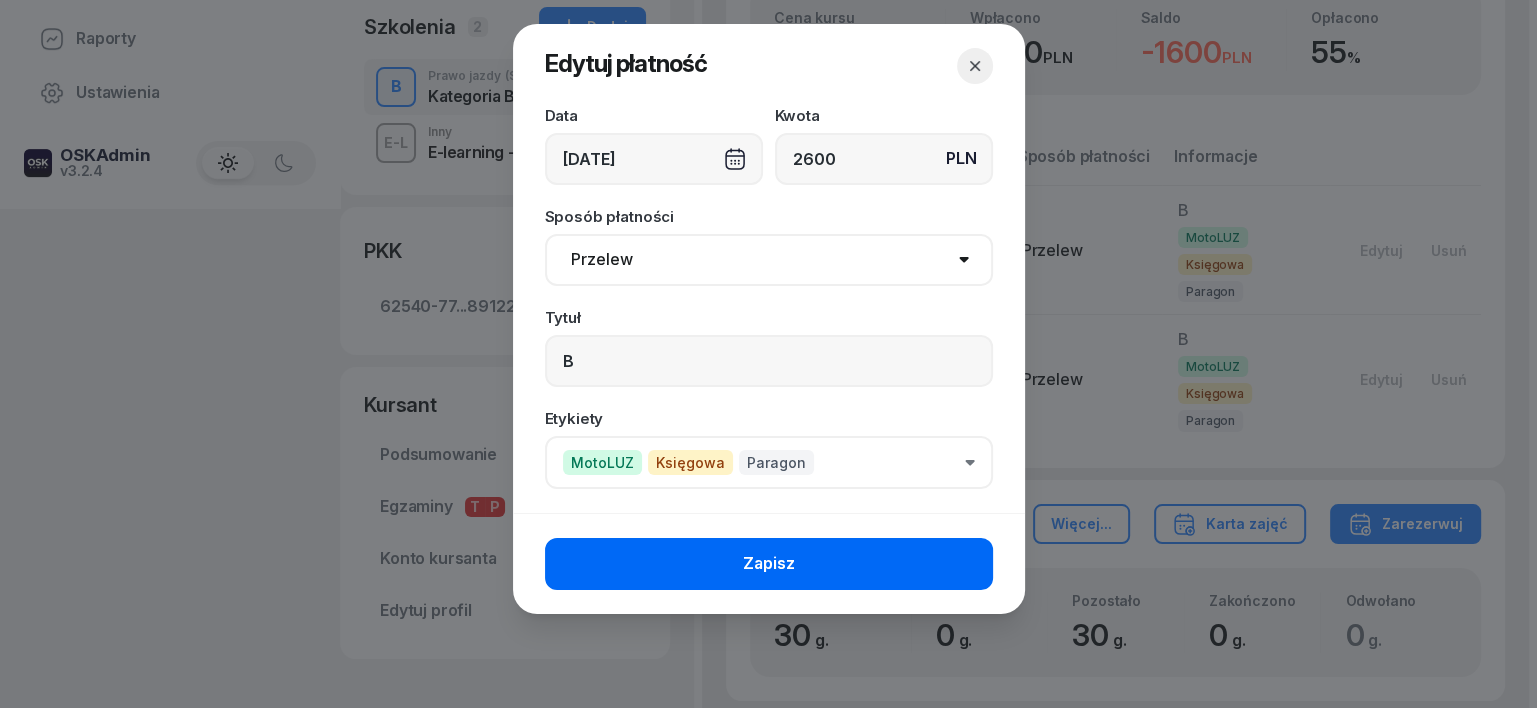 click on "Zapisz" 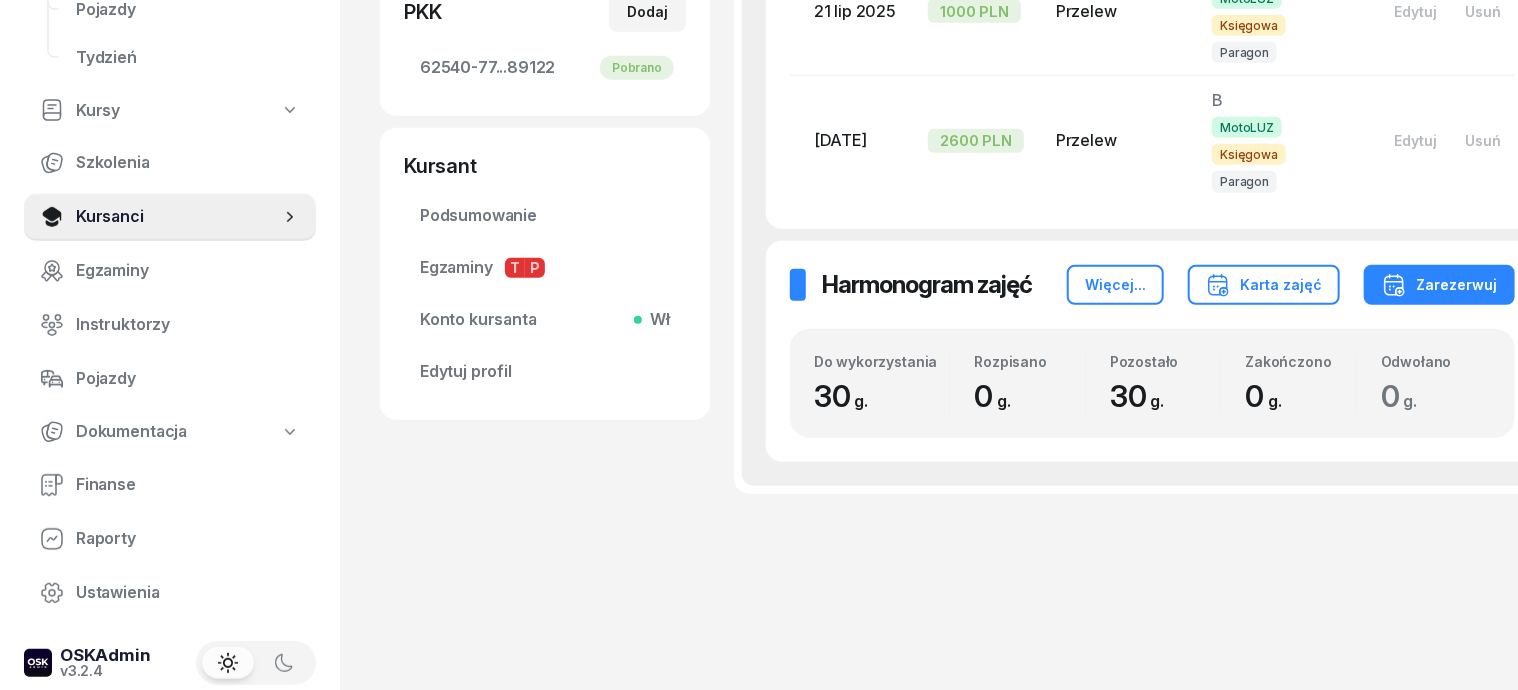 scroll, scrollTop: 750, scrollLeft: 0, axis: vertical 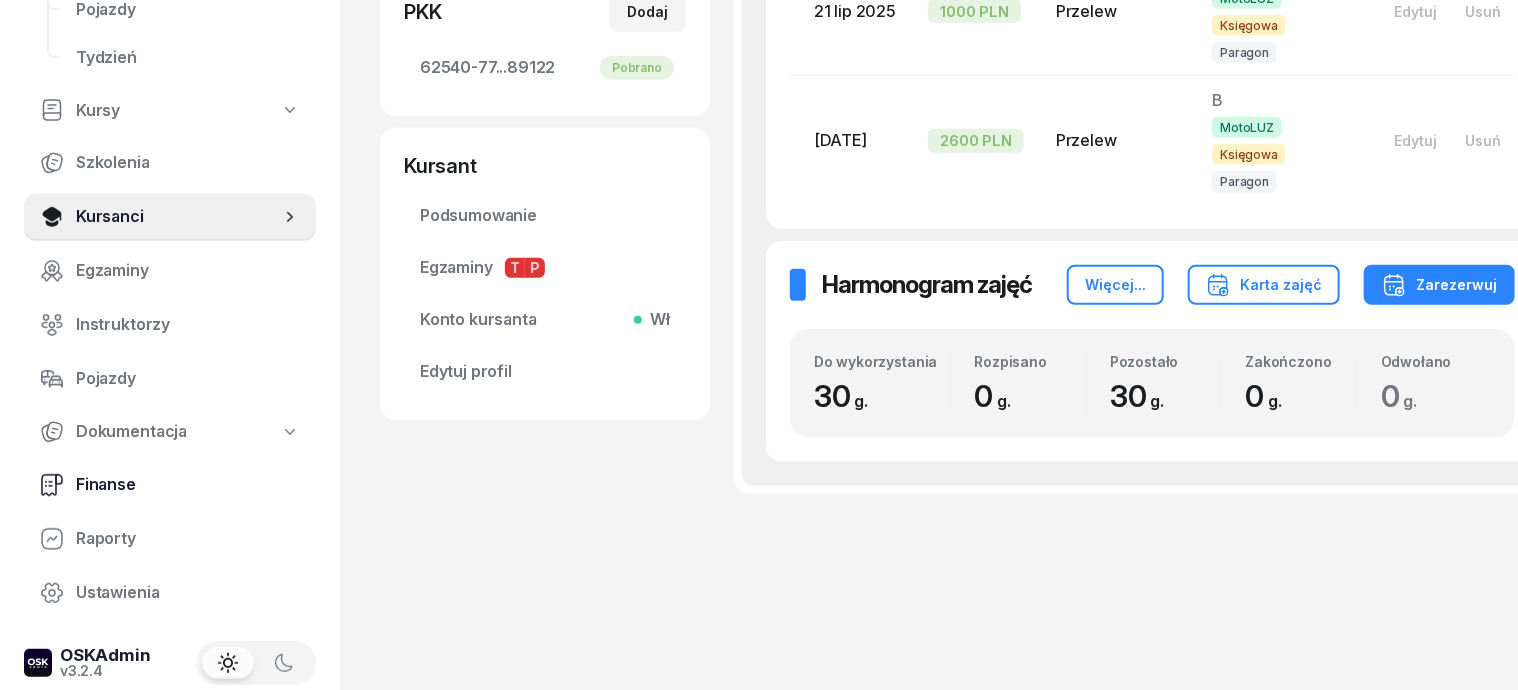 click on "Finanse" at bounding box center (188, 485) 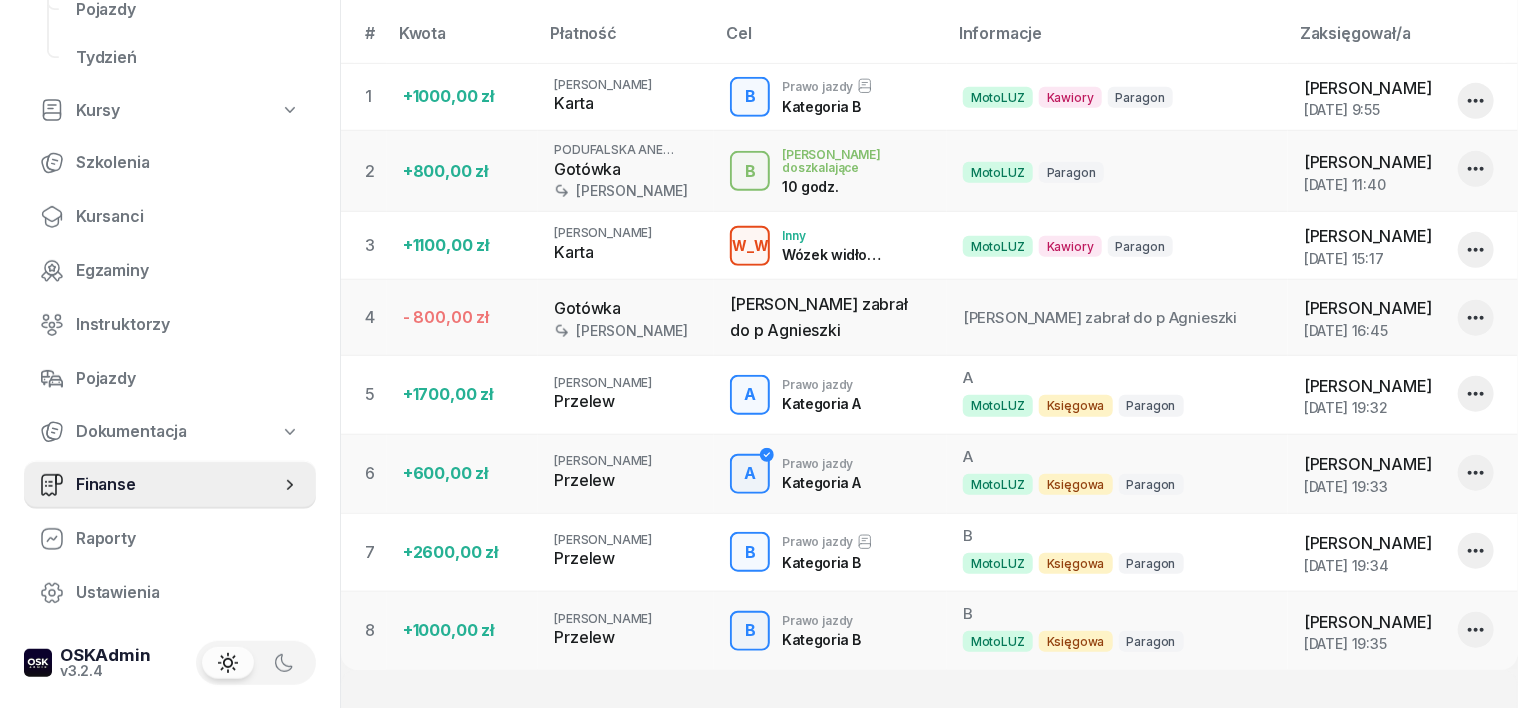 scroll, scrollTop: 658, scrollLeft: 0, axis: vertical 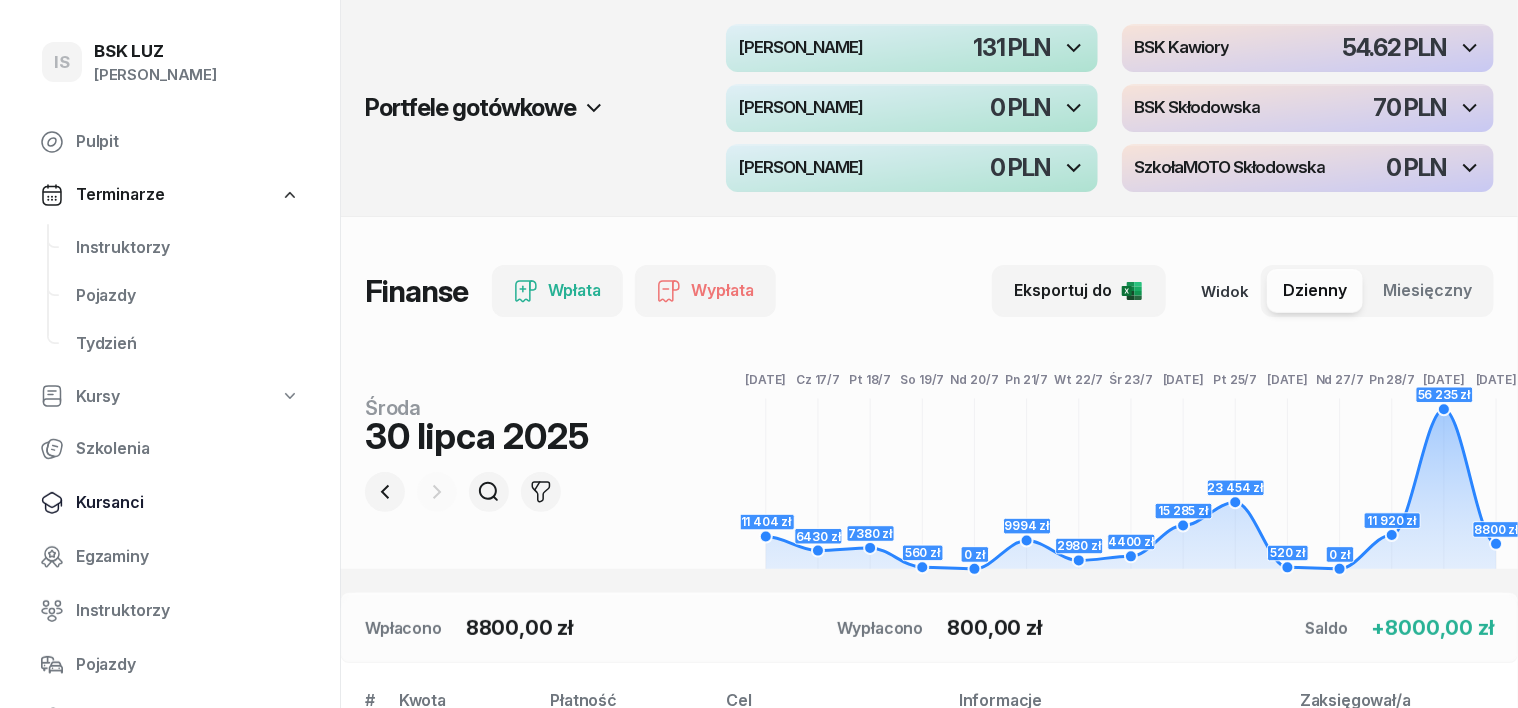 click on "Kursanci" at bounding box center [188, 503] 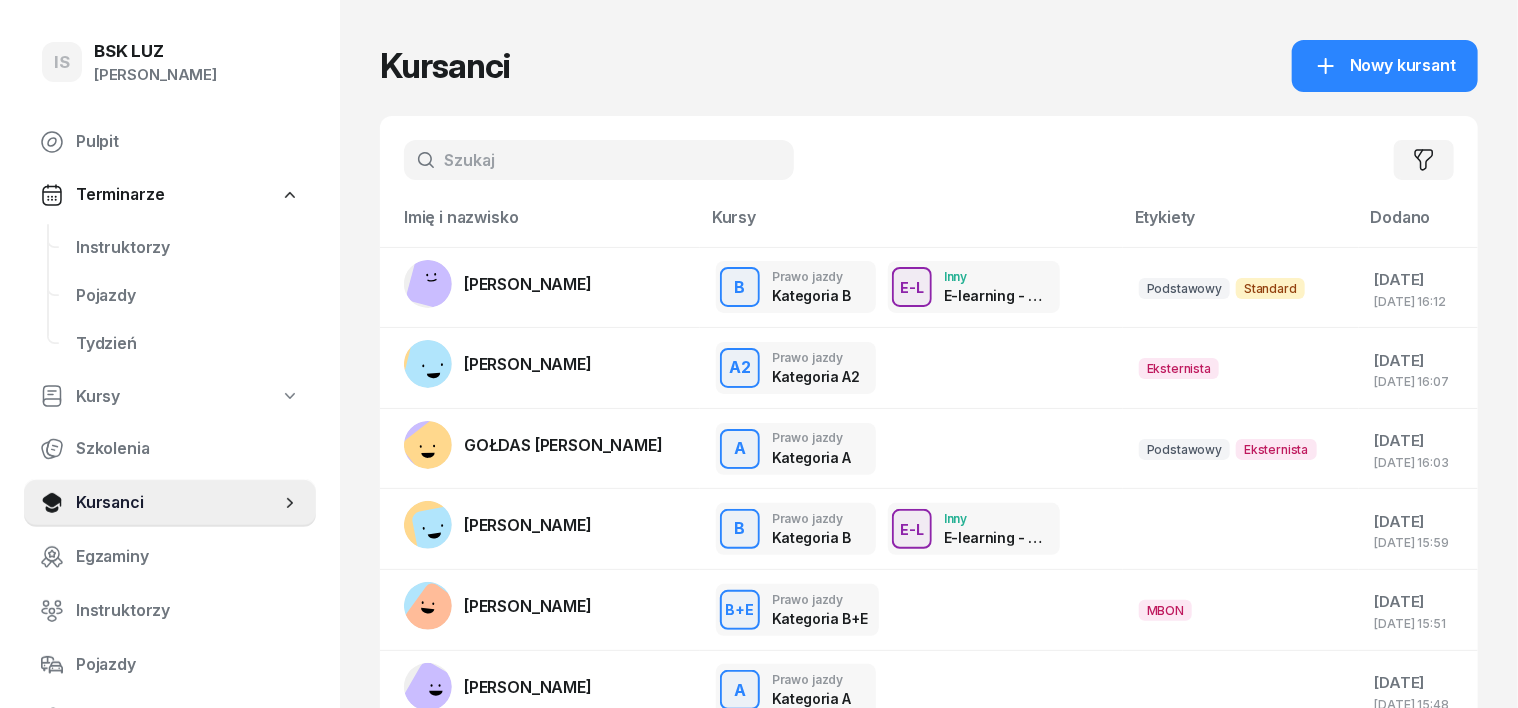 click at bounding box center [599, 160] 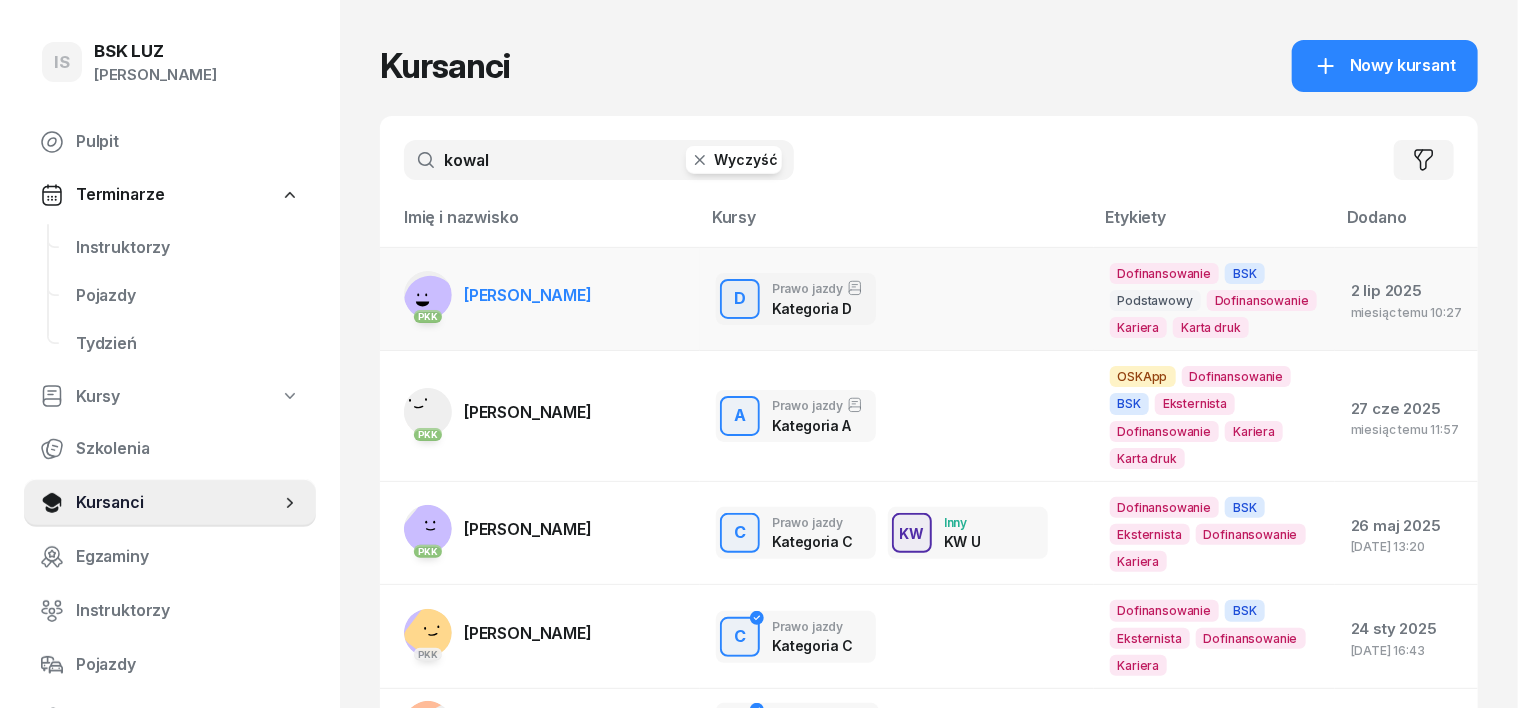 type on "kowal" 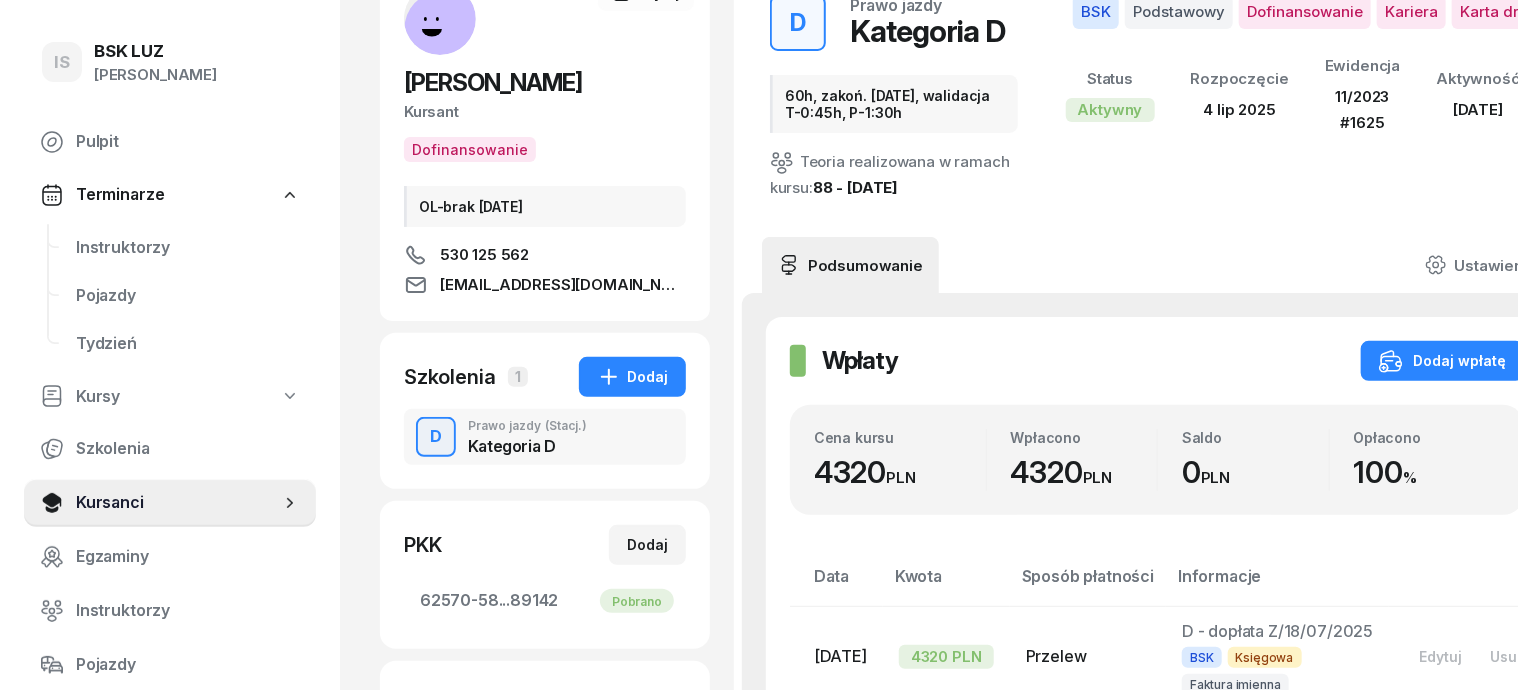 scroll, scrollTop: 500, scrollLeft: 0, axis: vertical 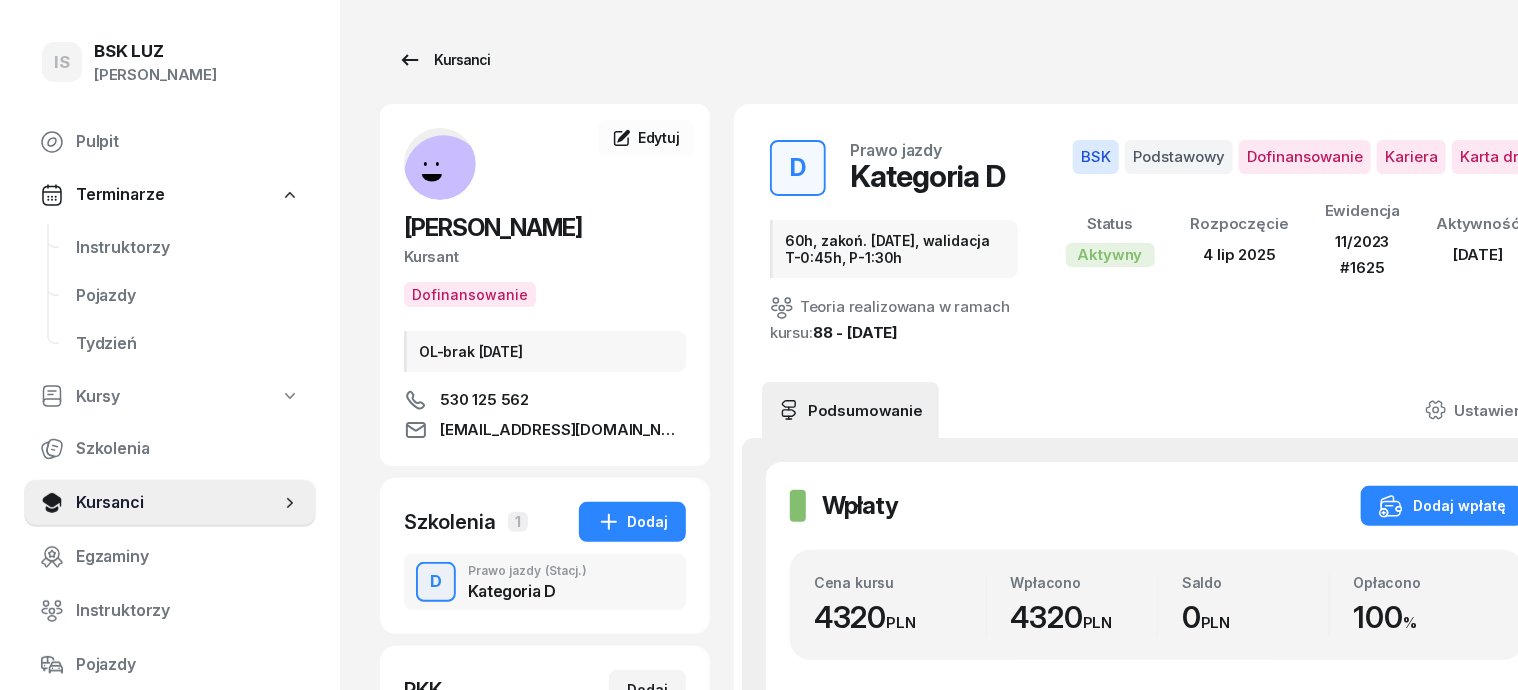 click on "Kursanci" at bounding box center [444, 60] 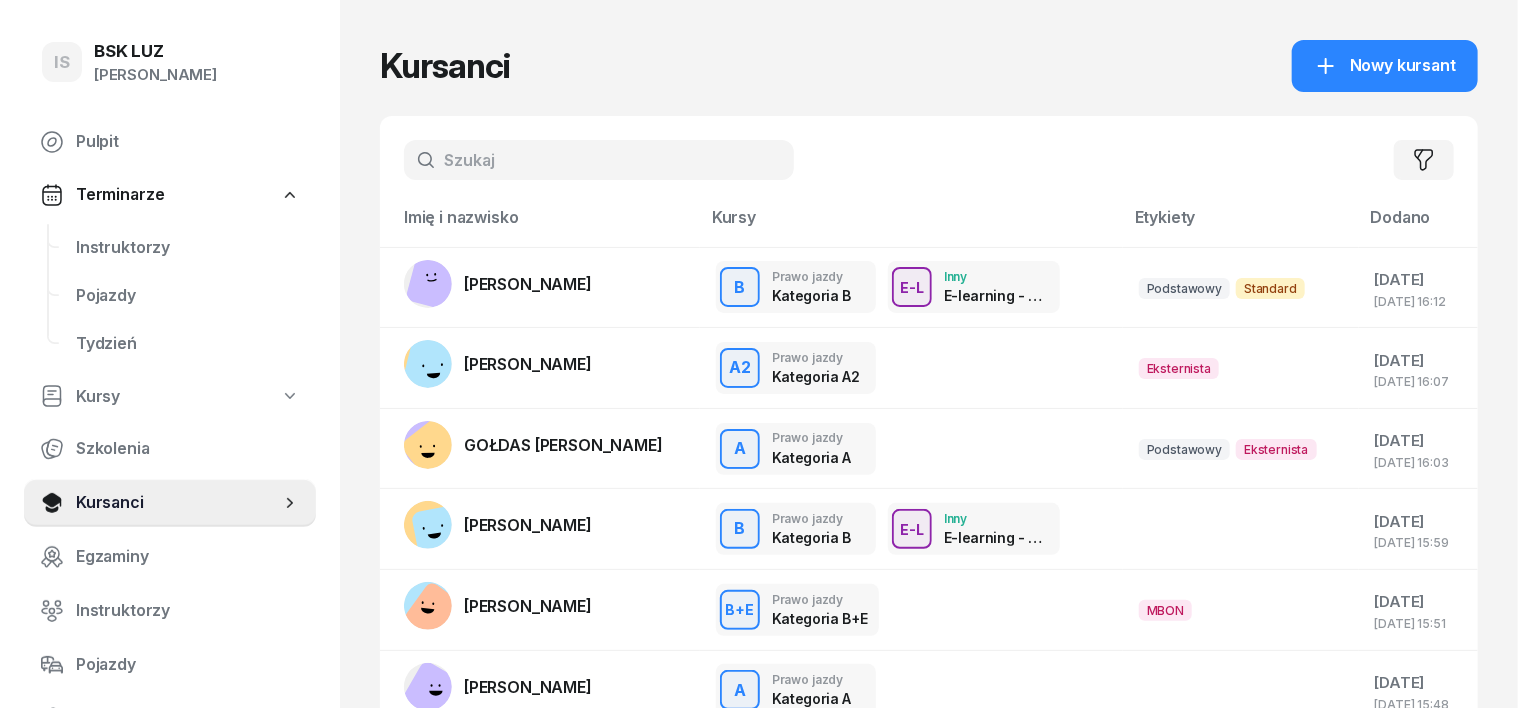 click at bounding box center (599, 160) 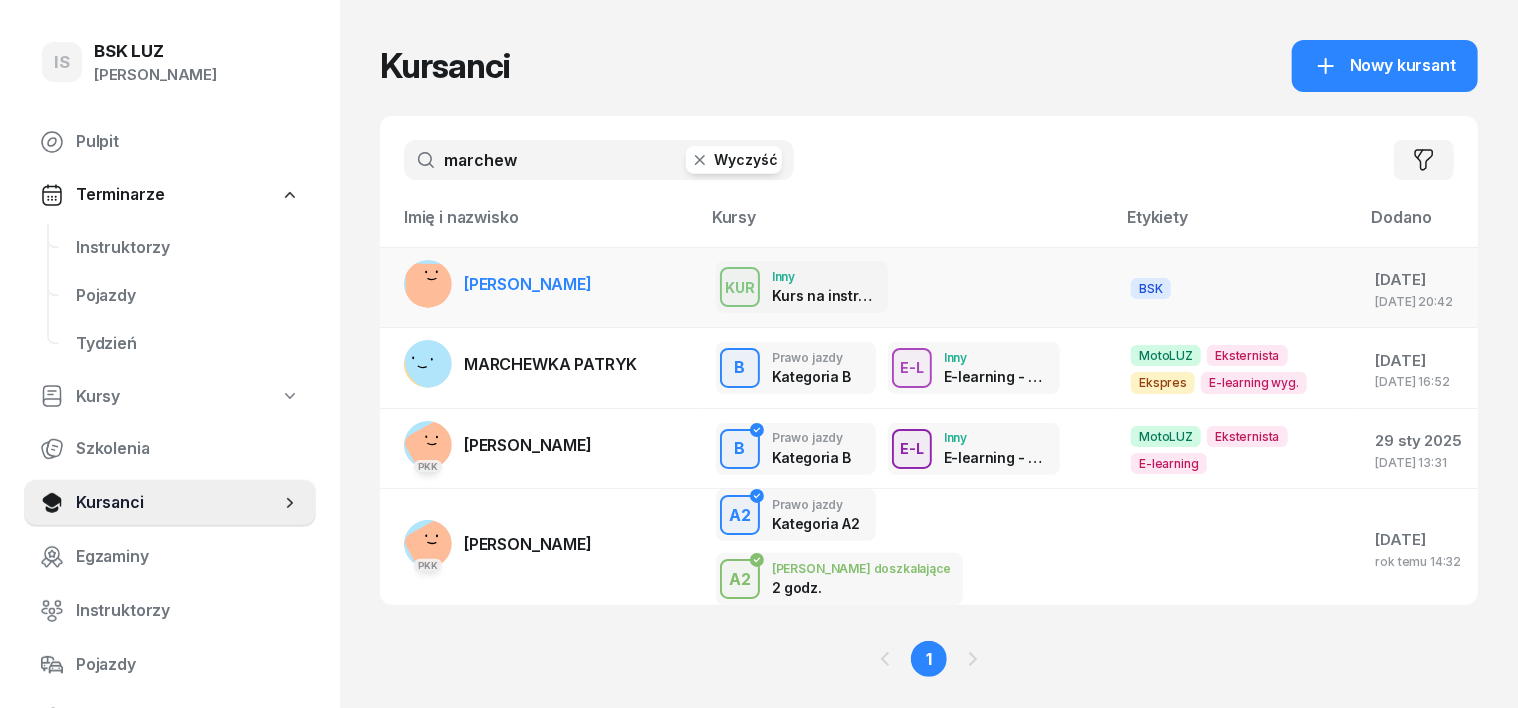 type on "marchew" 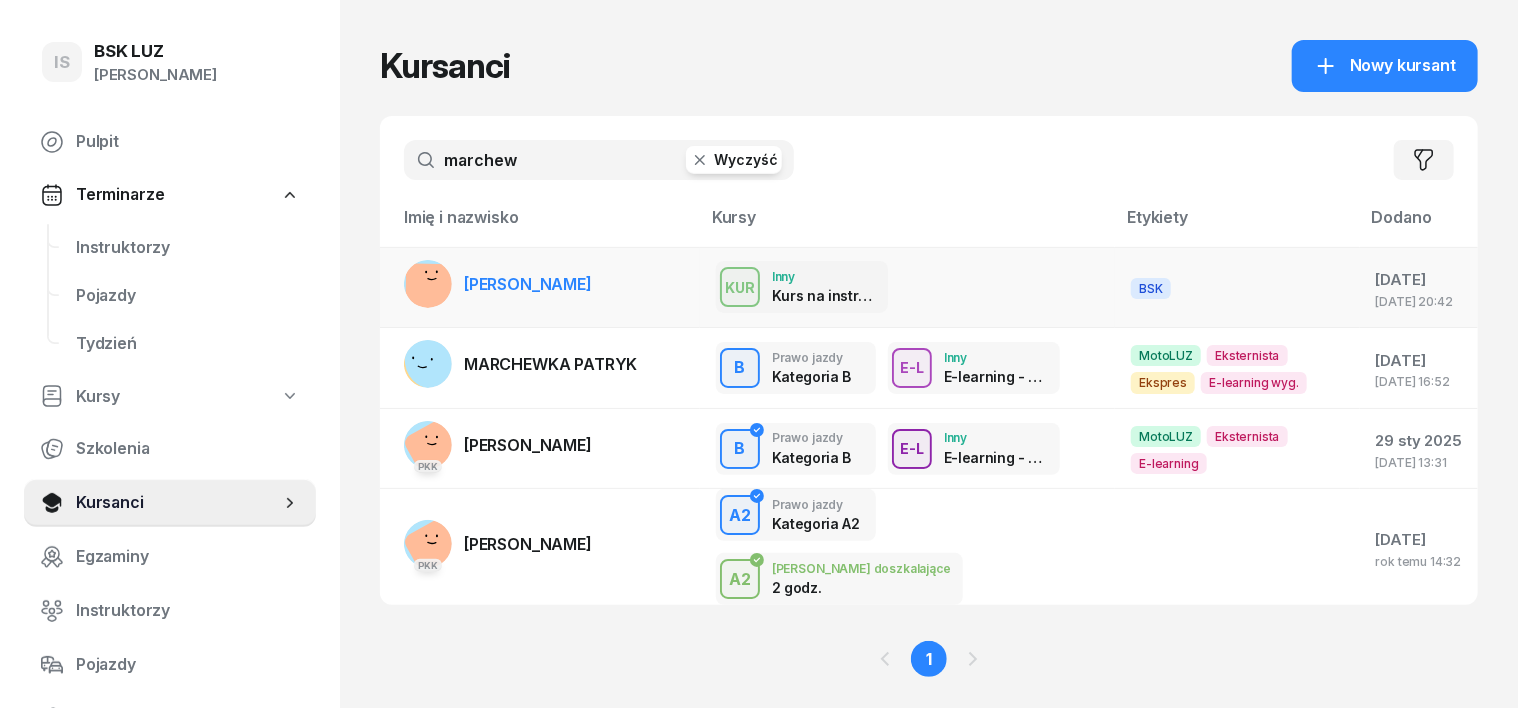 click 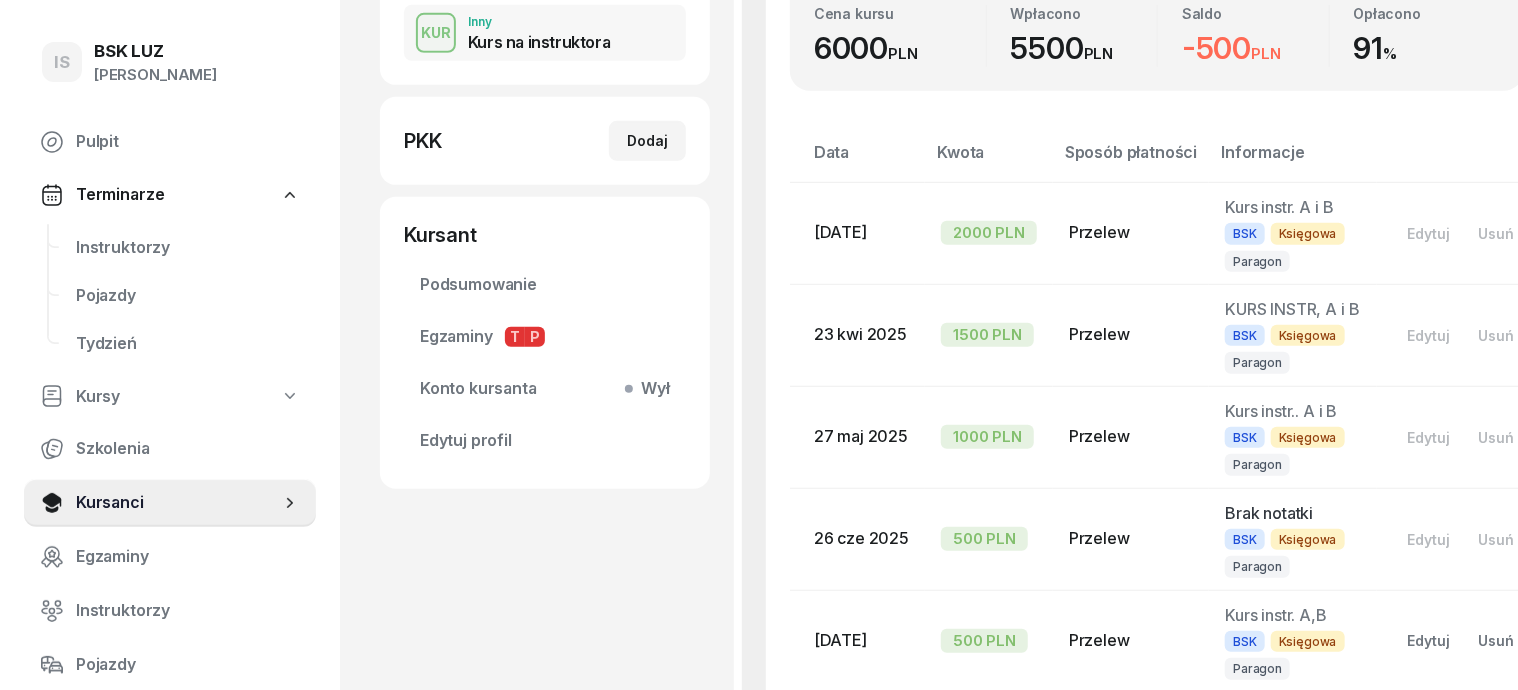 scroll, scrollTop: 624, scrollLeft: 0, axis: vertical 